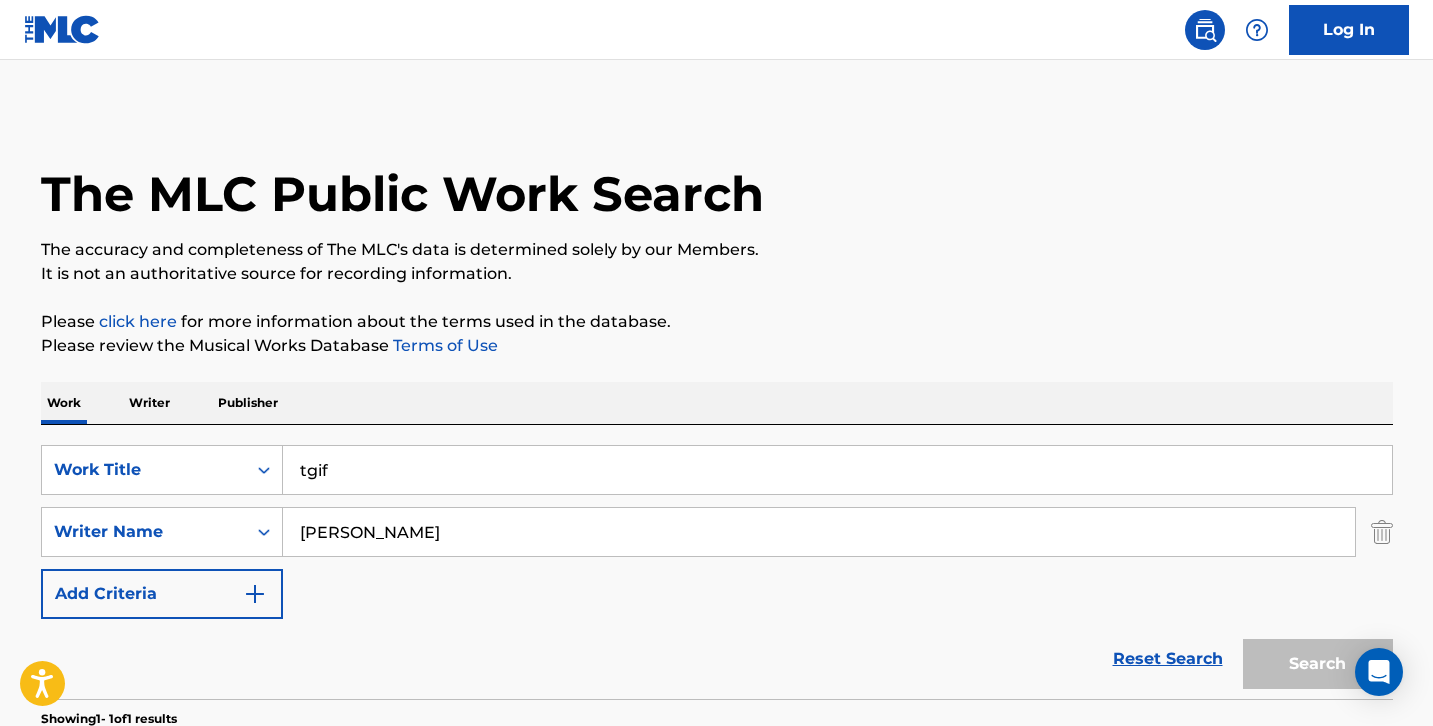 scroll, scrollTop: 248, scrollLeft: 0, axis: vertical 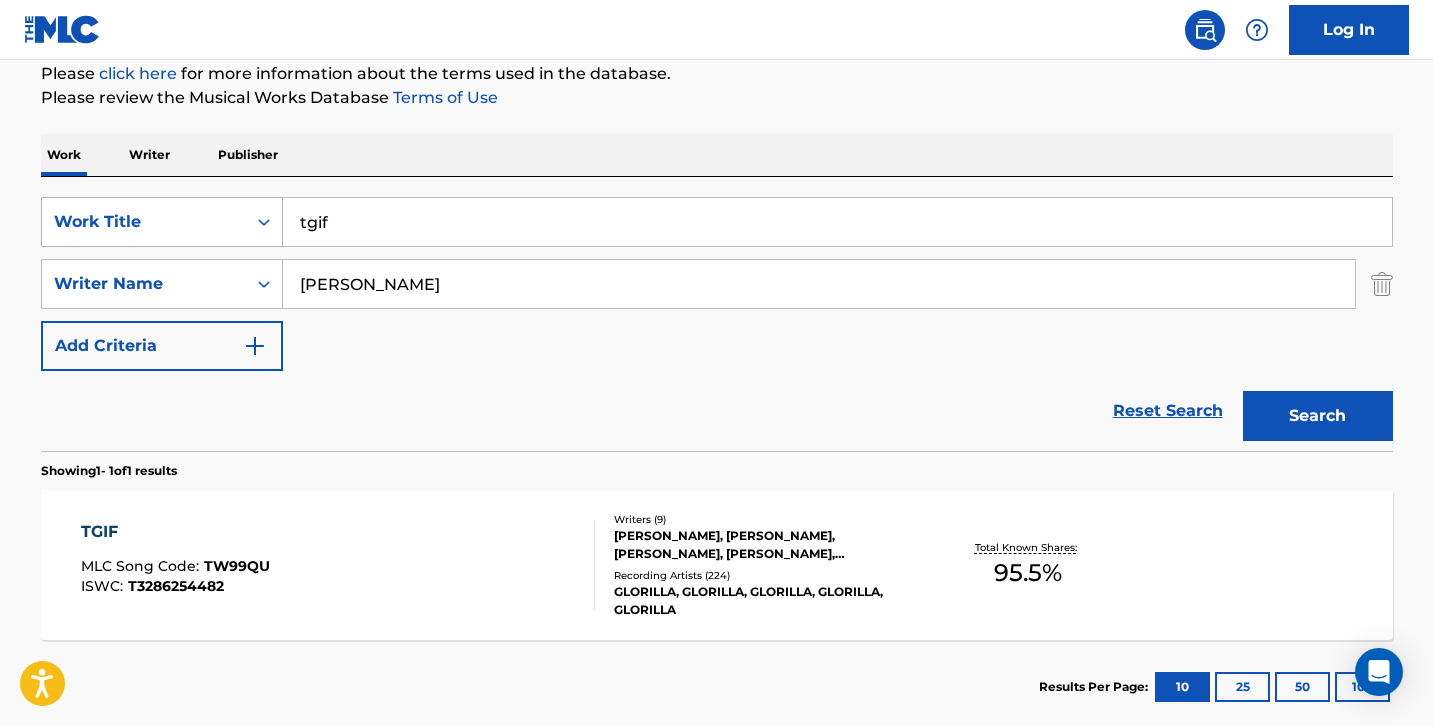 drag, startPoint x: 346, startPoint y: 226, endPoint x: 209, endPoint y: 201, distance: 139.26234 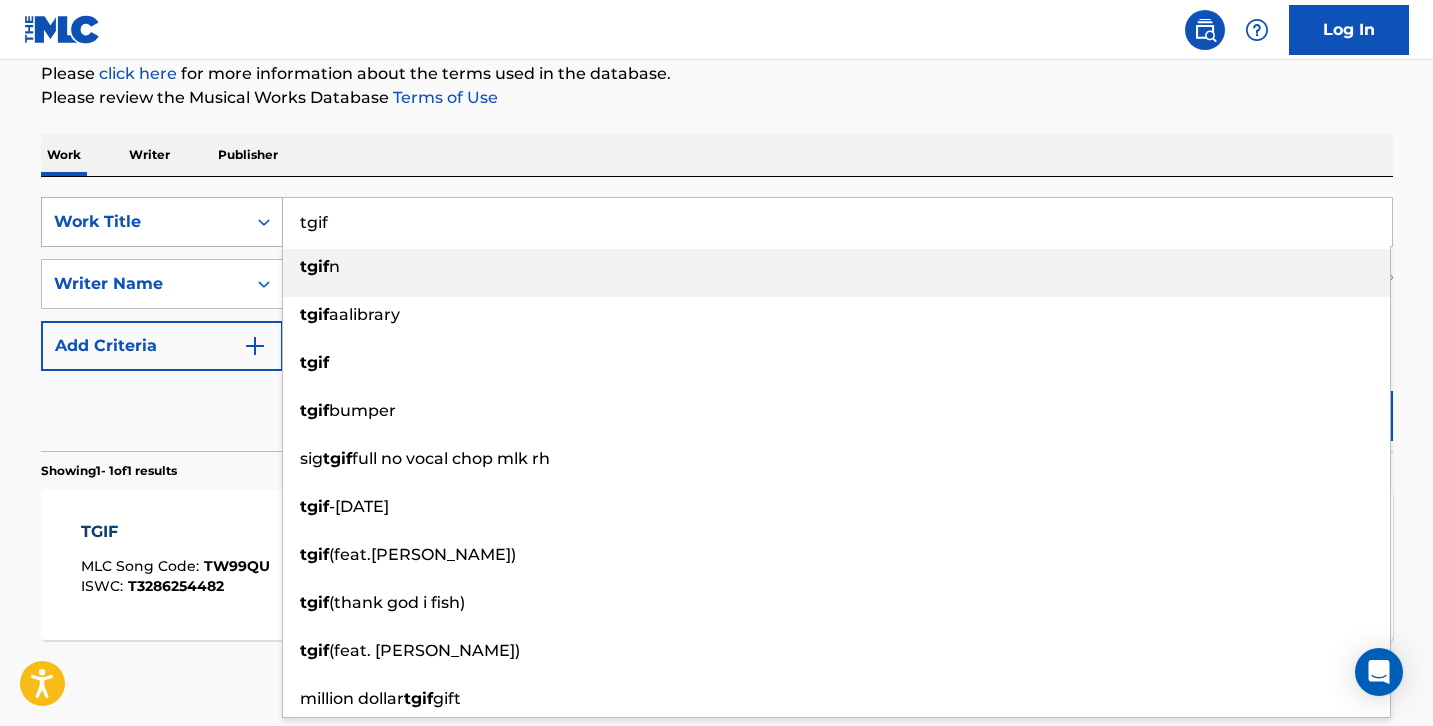 paste on "geekaleek" 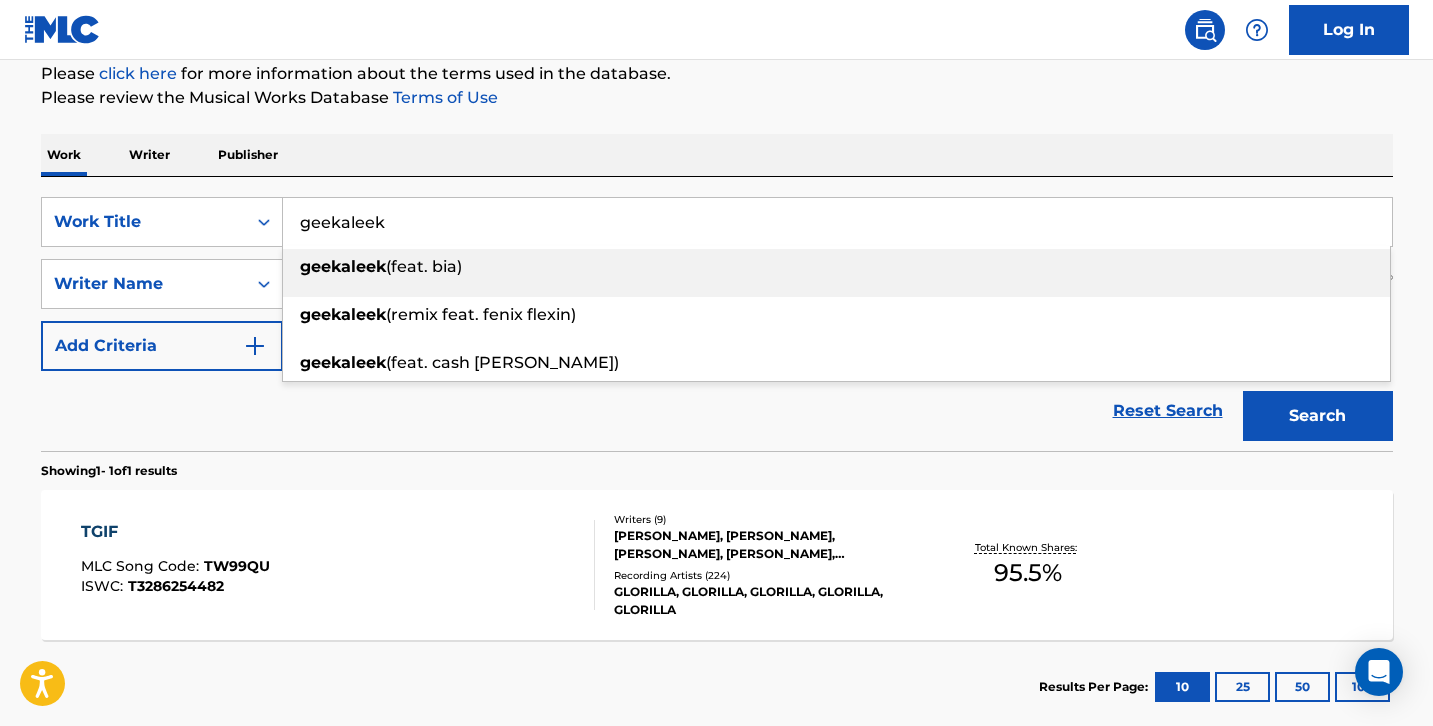 type on "geekaleek" 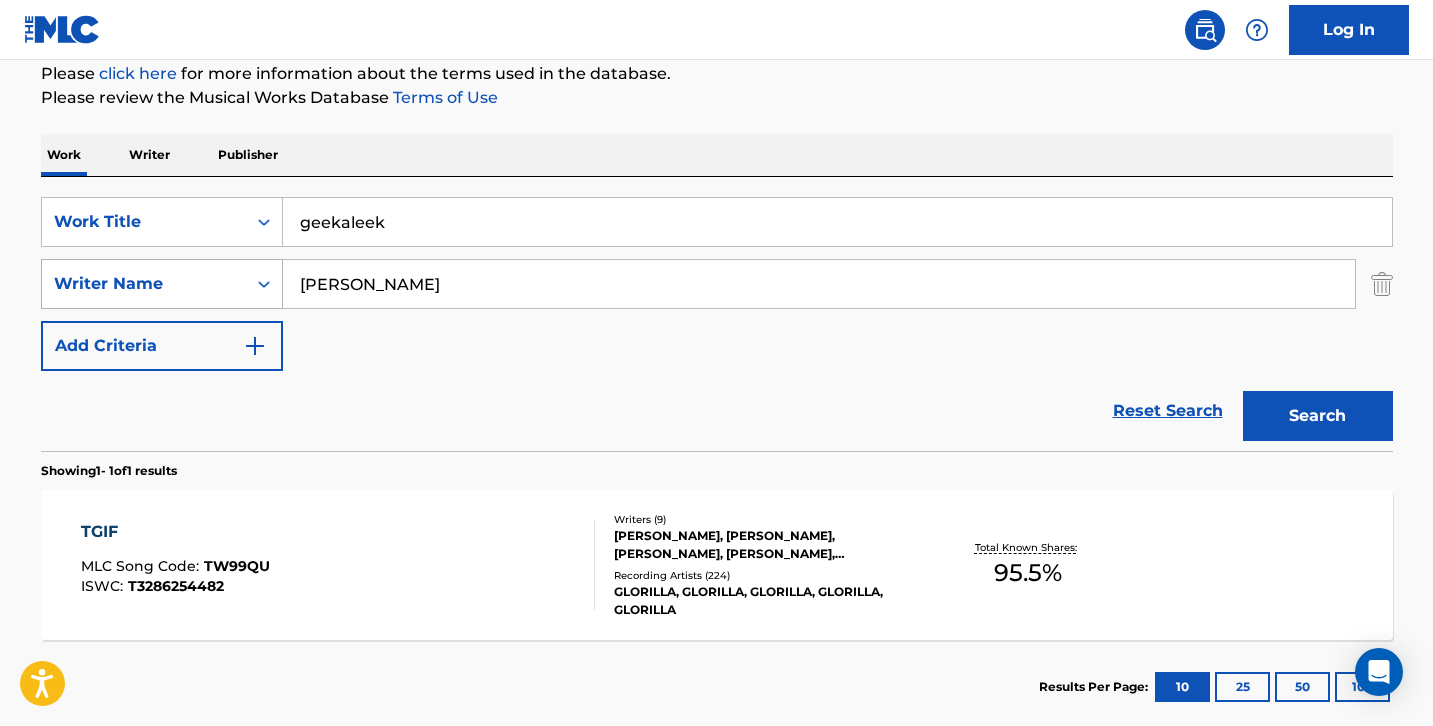 drag, startPoint x: 385, startPoint y: 294, endPoint x: 279, endPoint y: 288, distance: 106.16968 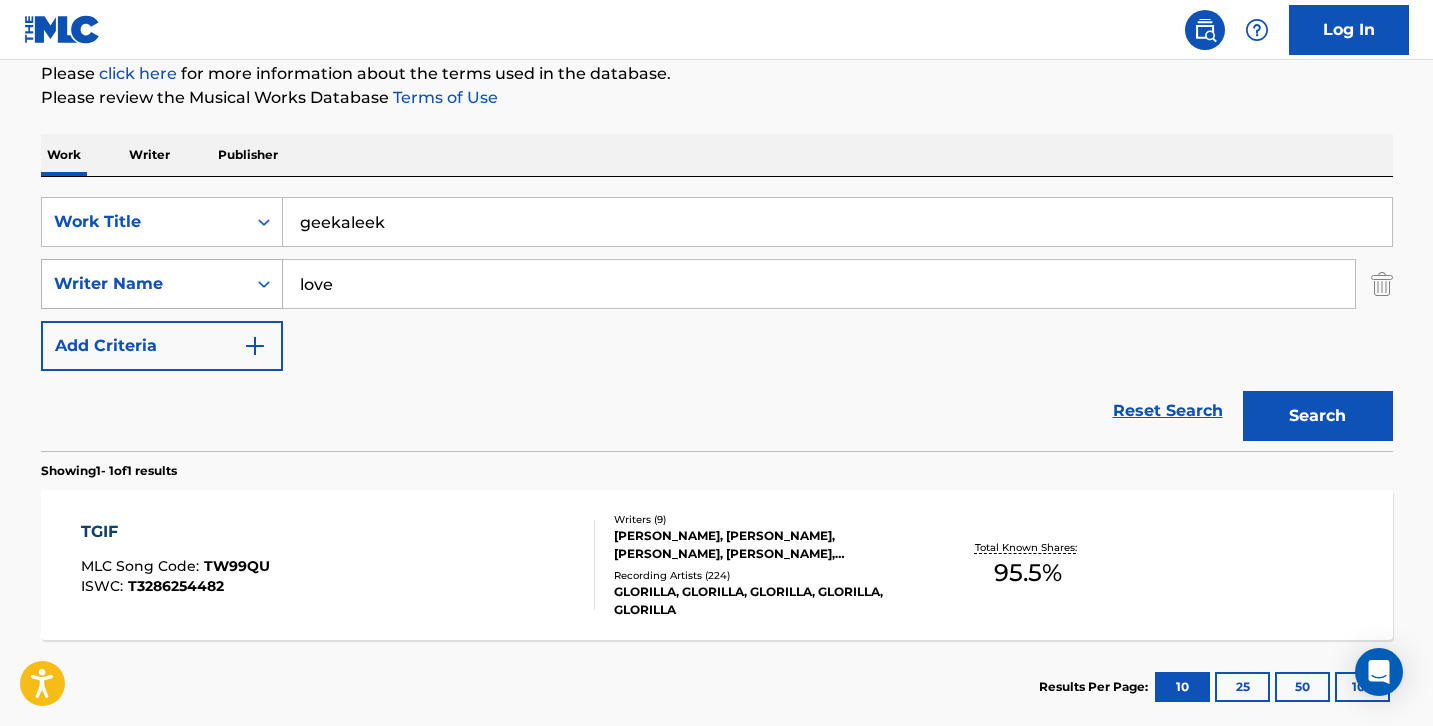 type on "love" 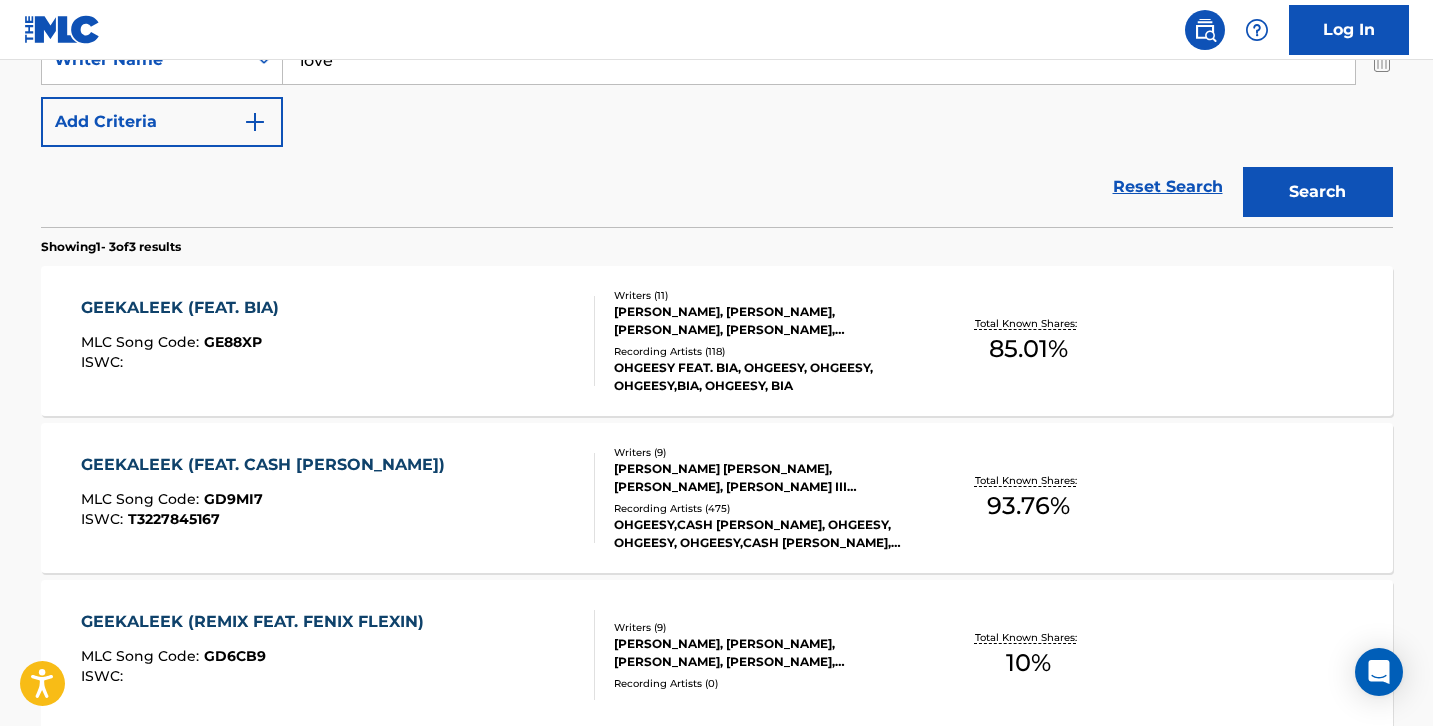 scroll, scrollTop: 496, scrollLeft: 0, axis: vertical 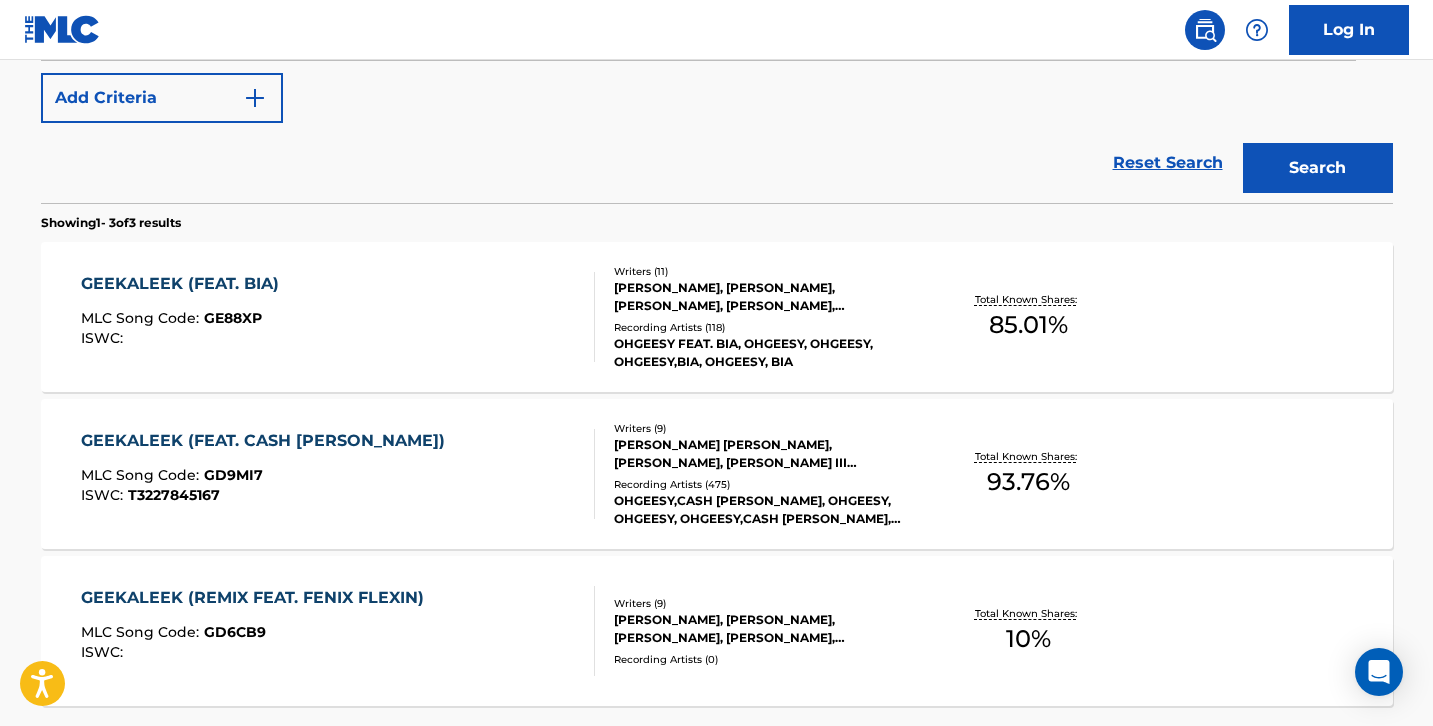 click on "GEEKALEEK (FEAT. CASH [PERSON_NAME]) MLC Song Code : GD9MI7 ISWC : T3227845167" at bounding box center (338, 474) 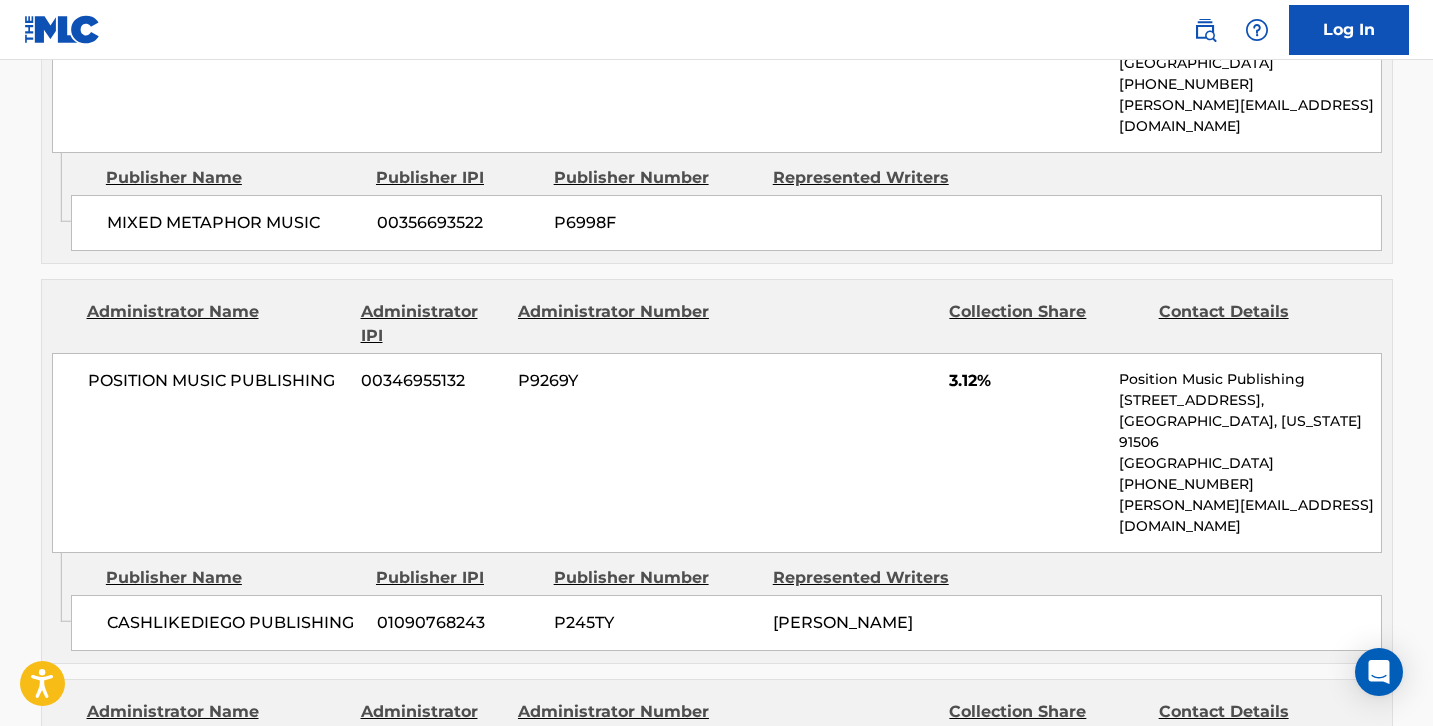 scroll, scrollTop: 2700, scrollLeft: 0, axis: vertical 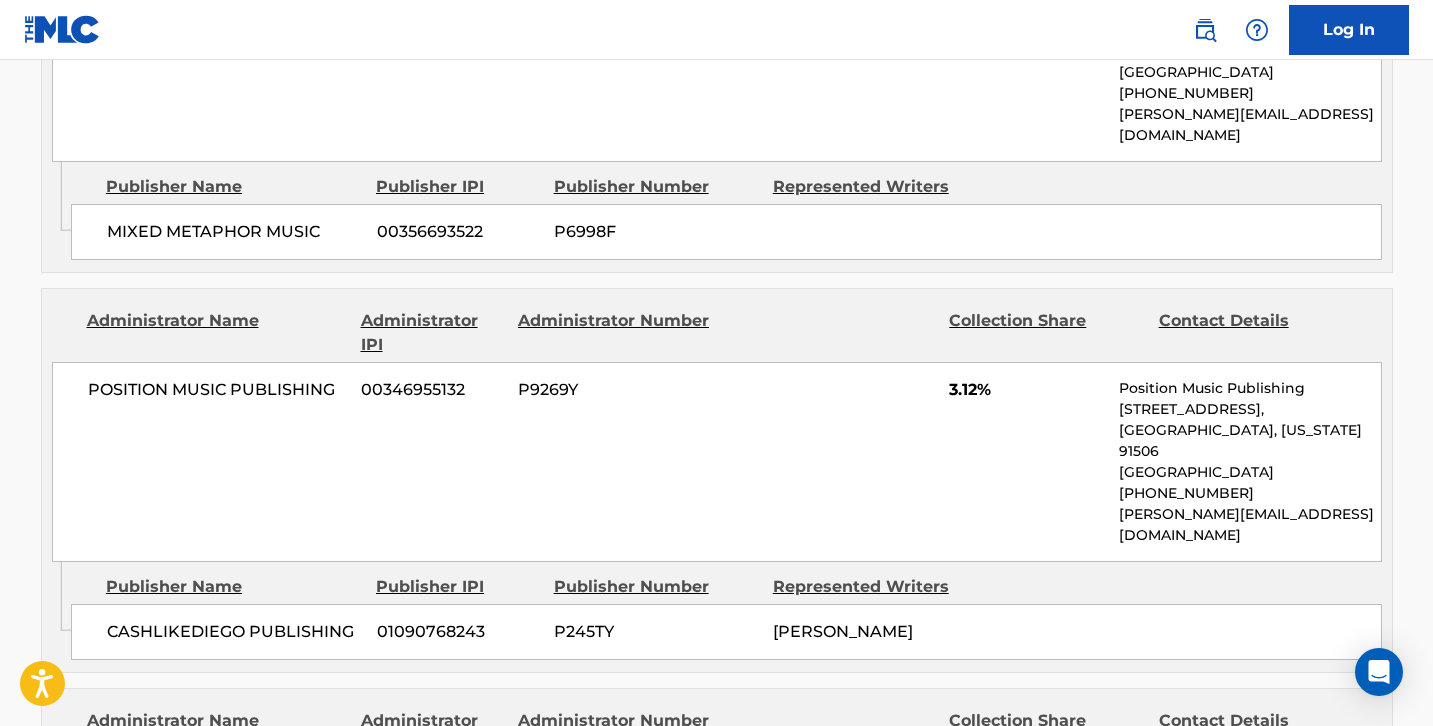 drag, startPoint x: 883, startPoint y: 497, endPoint x: 771, endPoint y: 471, distance: 114.97826 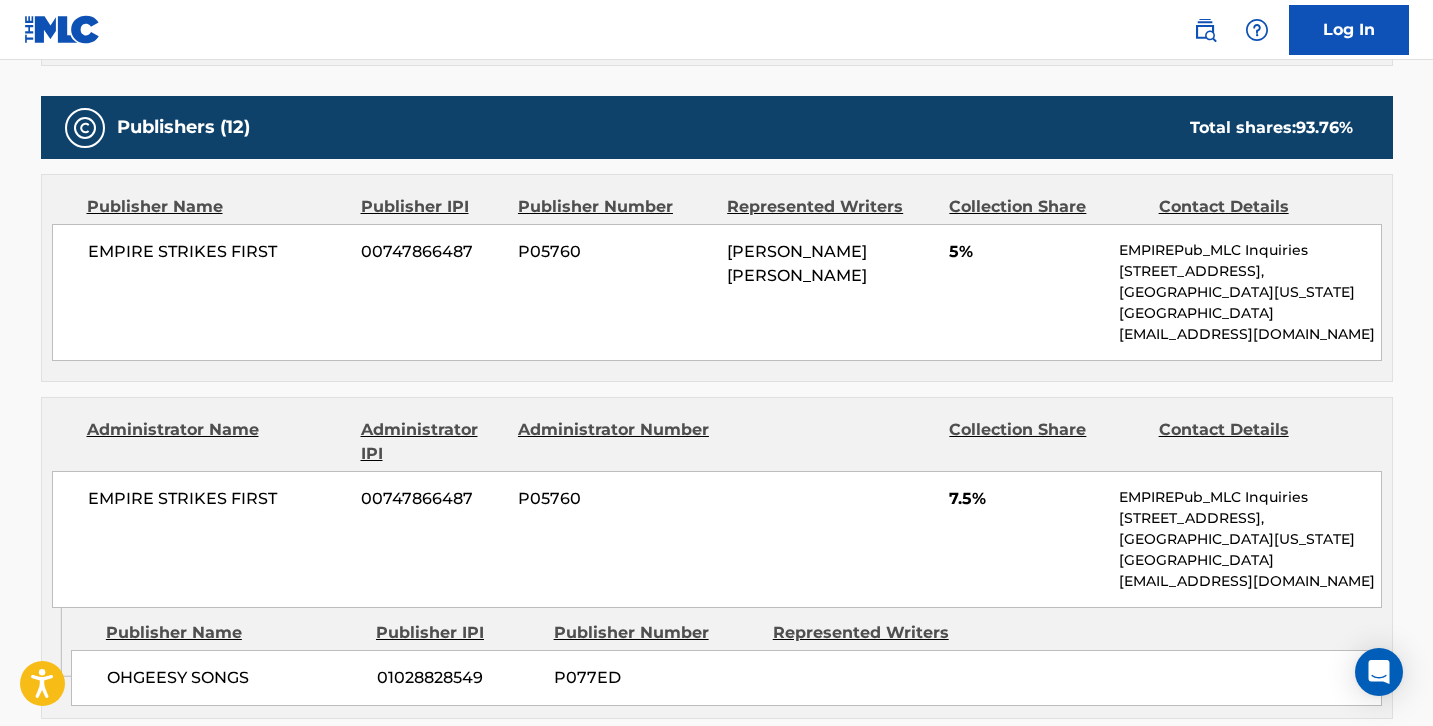 scroll, scrollTop: 1689, scrollLeft: 0, axis: vertical 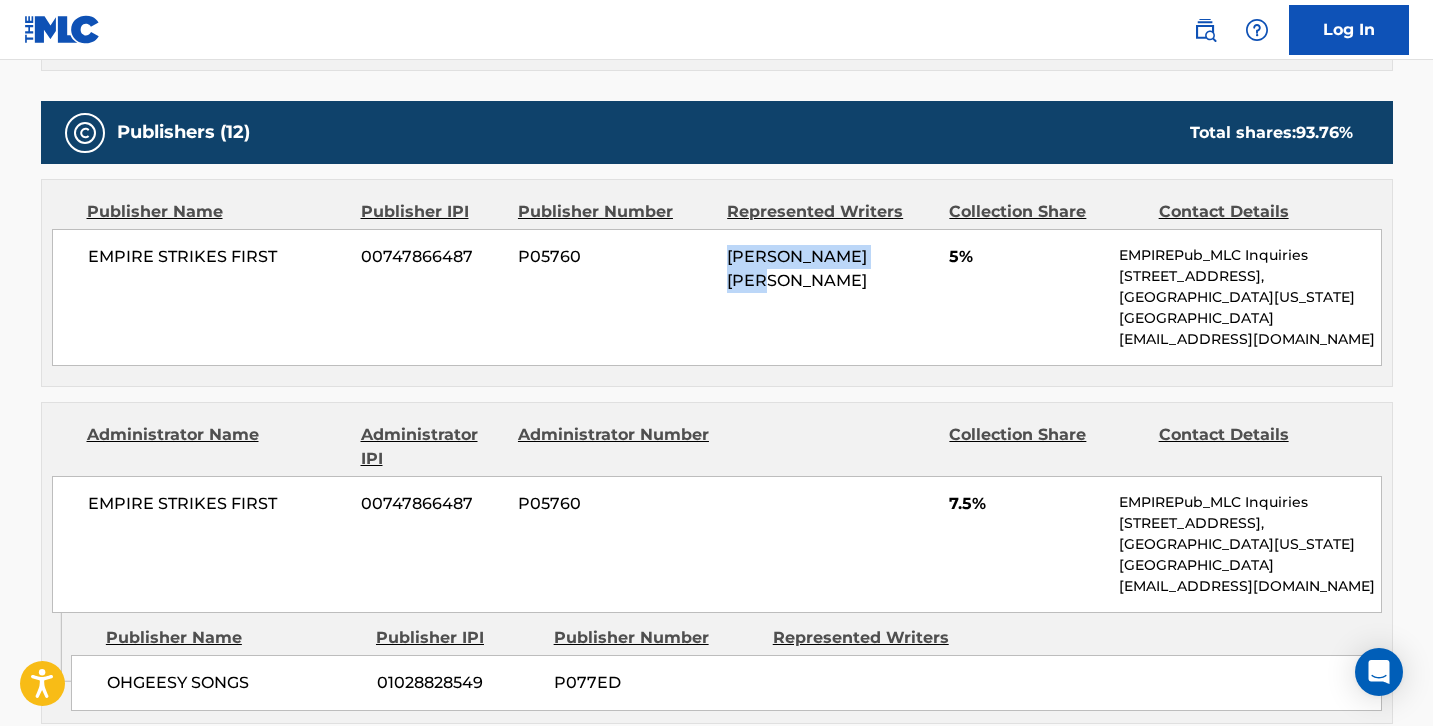 drag, startPoint x: 919, startPoint y: 188, endPoint x: 730, endPoint y: 188, distance: 189 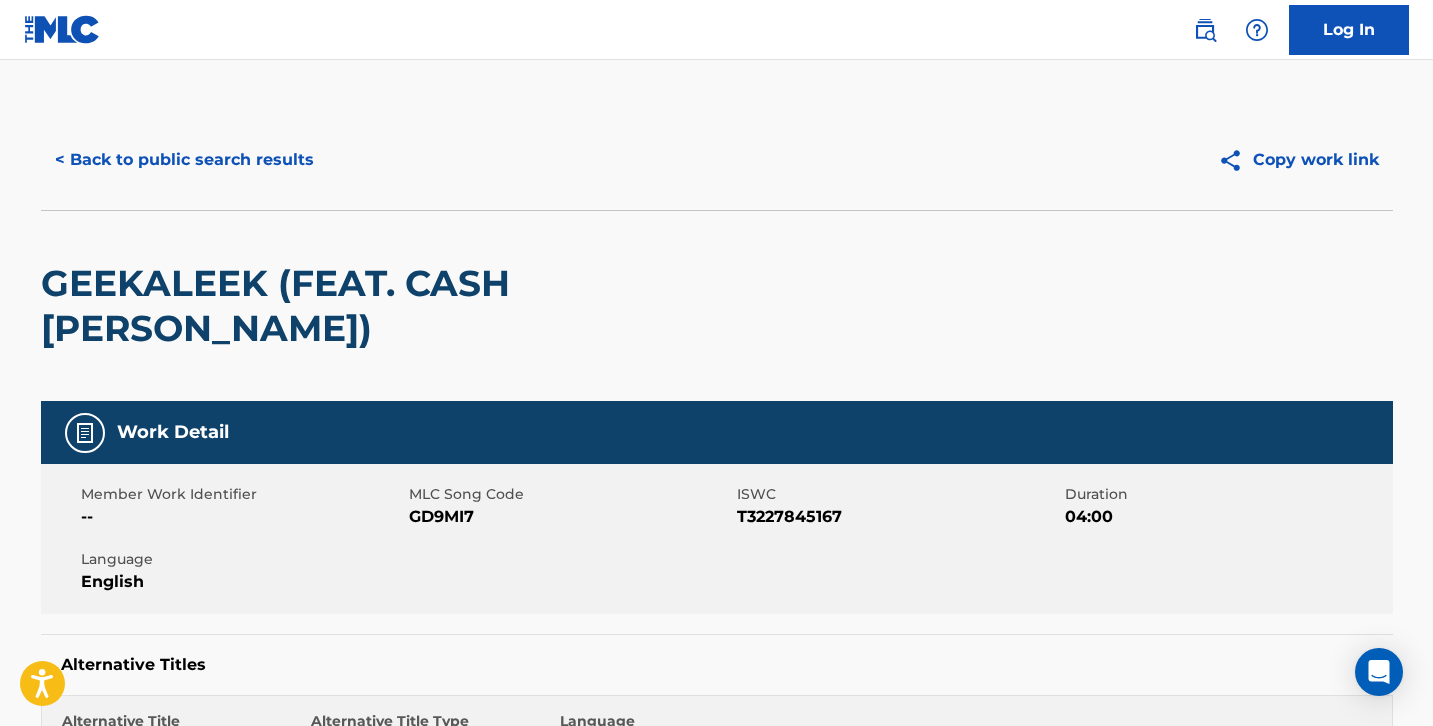 scroll, scrollTop: 0, scrollLeft: 0, axis: both 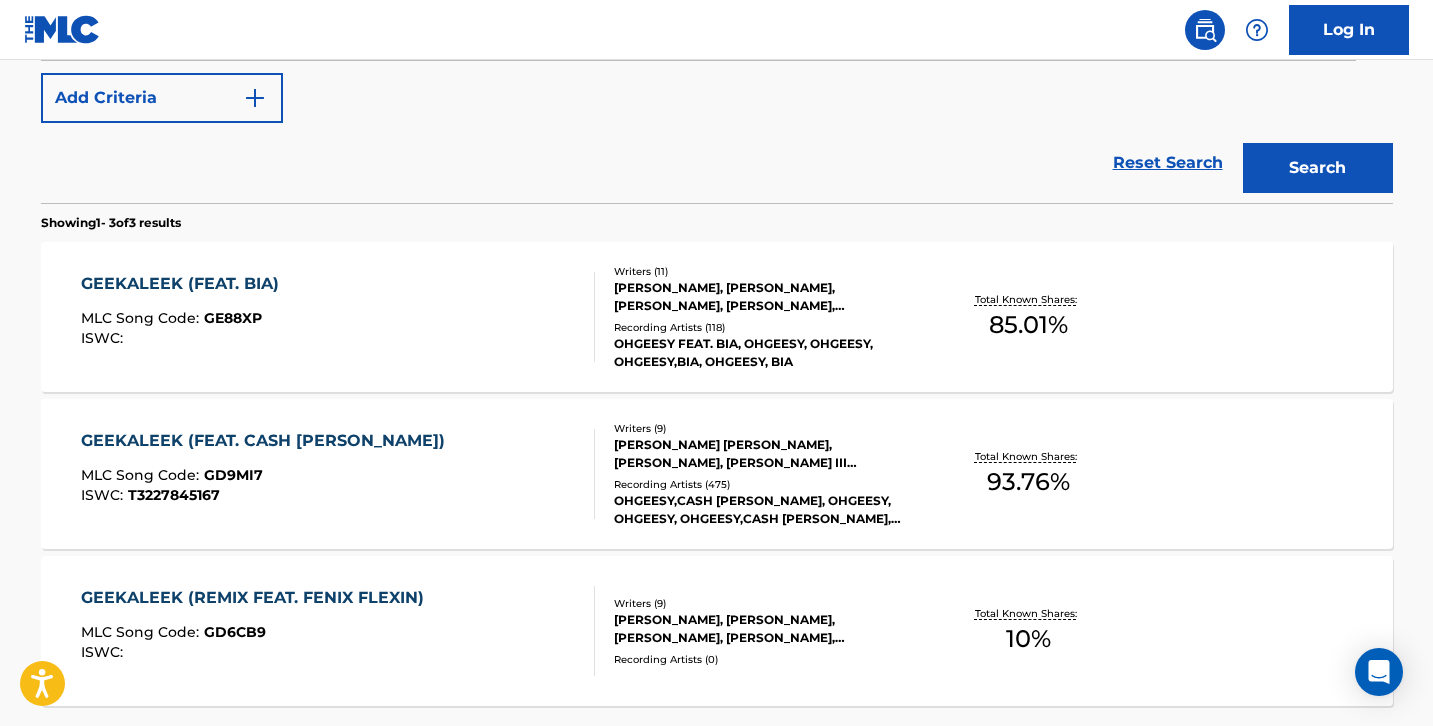 click on "GEEKALEEK (FEAT. BIA) MLC Song Code : GE88XP ISWC :" at bounding box center [338, 317] 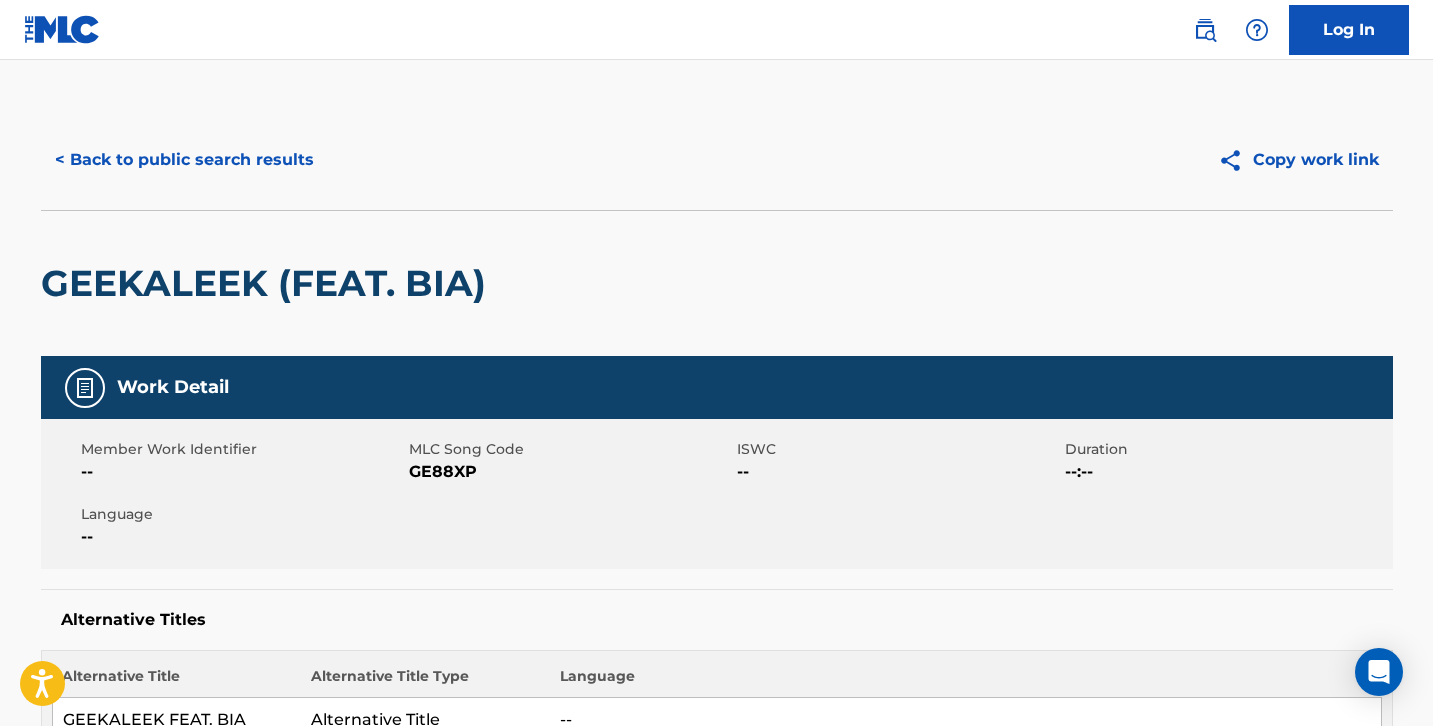 scroll, scrollTop: 0, scrollLeft: 0, axis: both 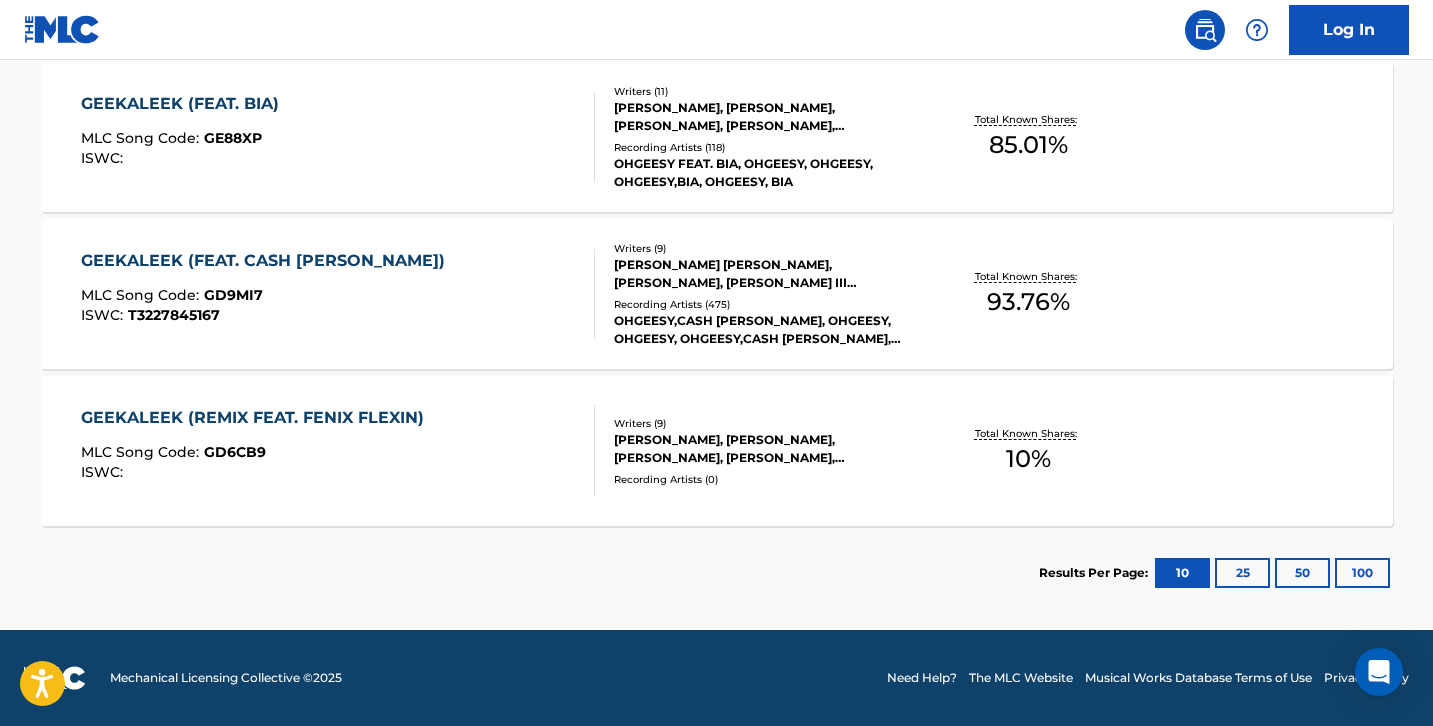 click on "GEEKALEEK (REMIX FEAT. FENIX FLEXIN) MLC Song Code : GD6CB9 ISWC :" at bounding box center [338, 451] 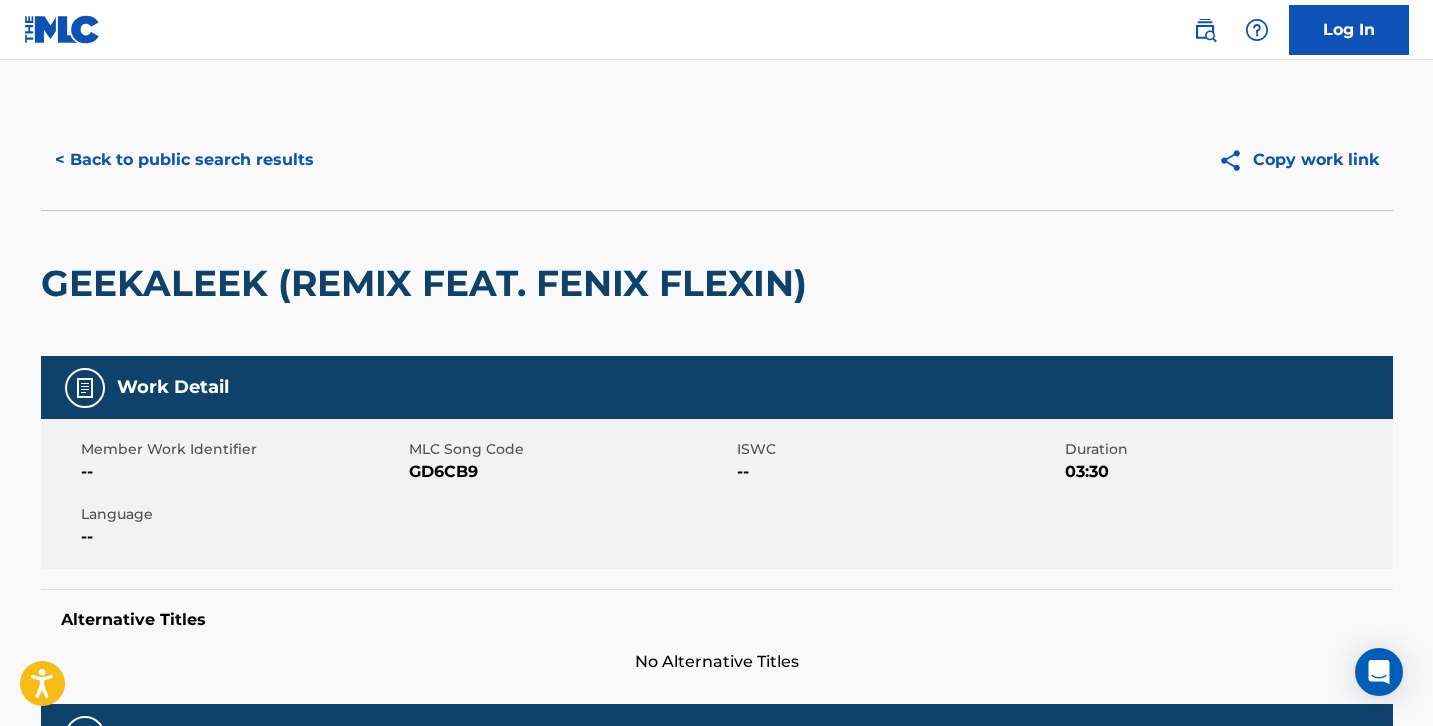 scroll, scrollTop: 0, scrollLeft: 0, axis: both 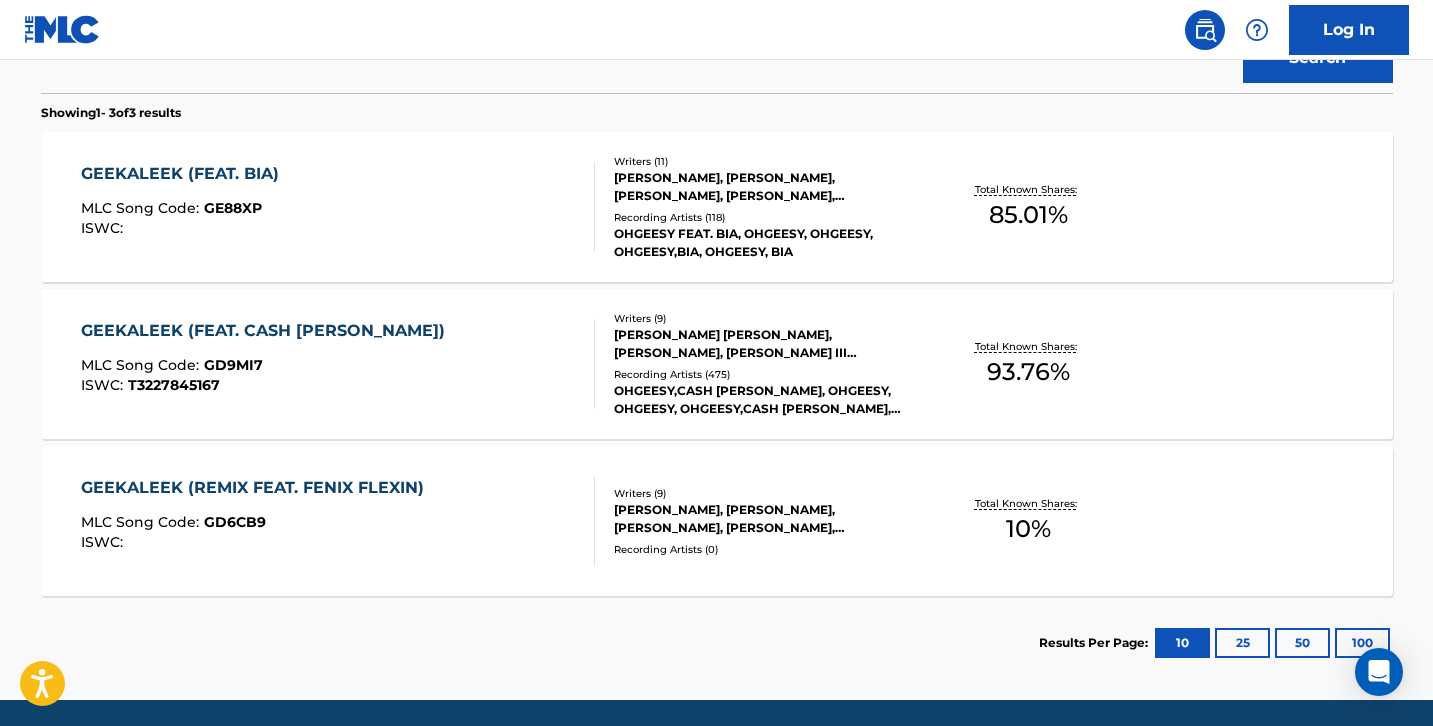 click on "GEEKALEEK (FEAT. BIA) MLC Song Code : GE88XP ISWC :" at bounding box center [338, 207] 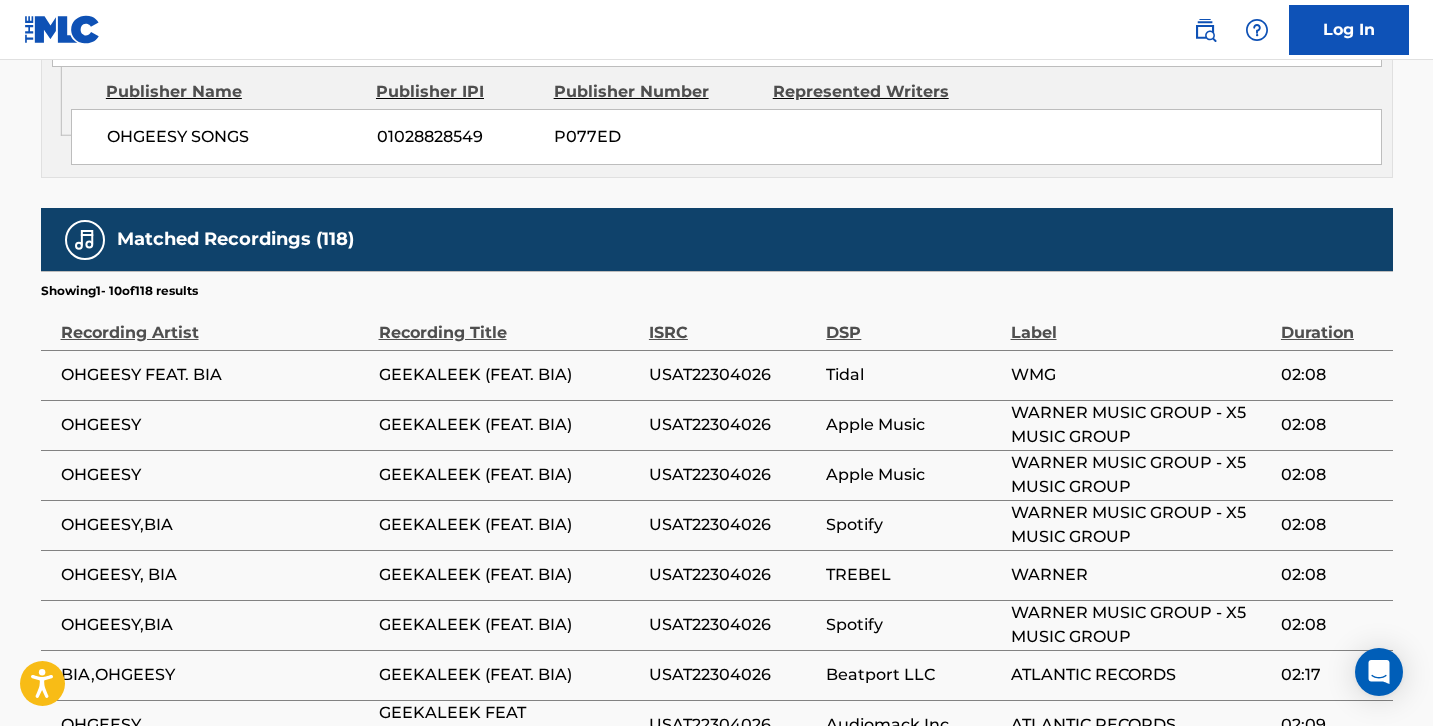 scroll, scrollTop: 4618, scrollLeft: 0, axis: vertical 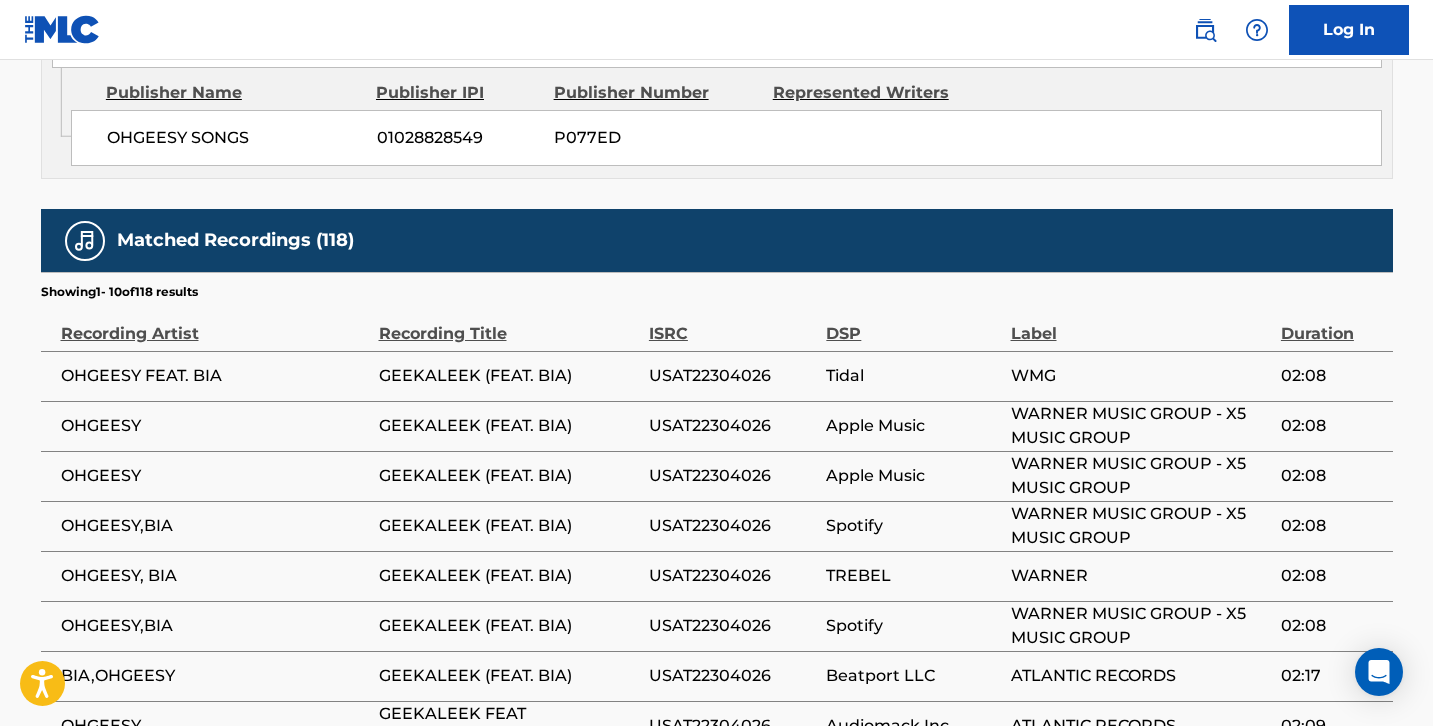 click on "2" at bounding box center [197, 903] 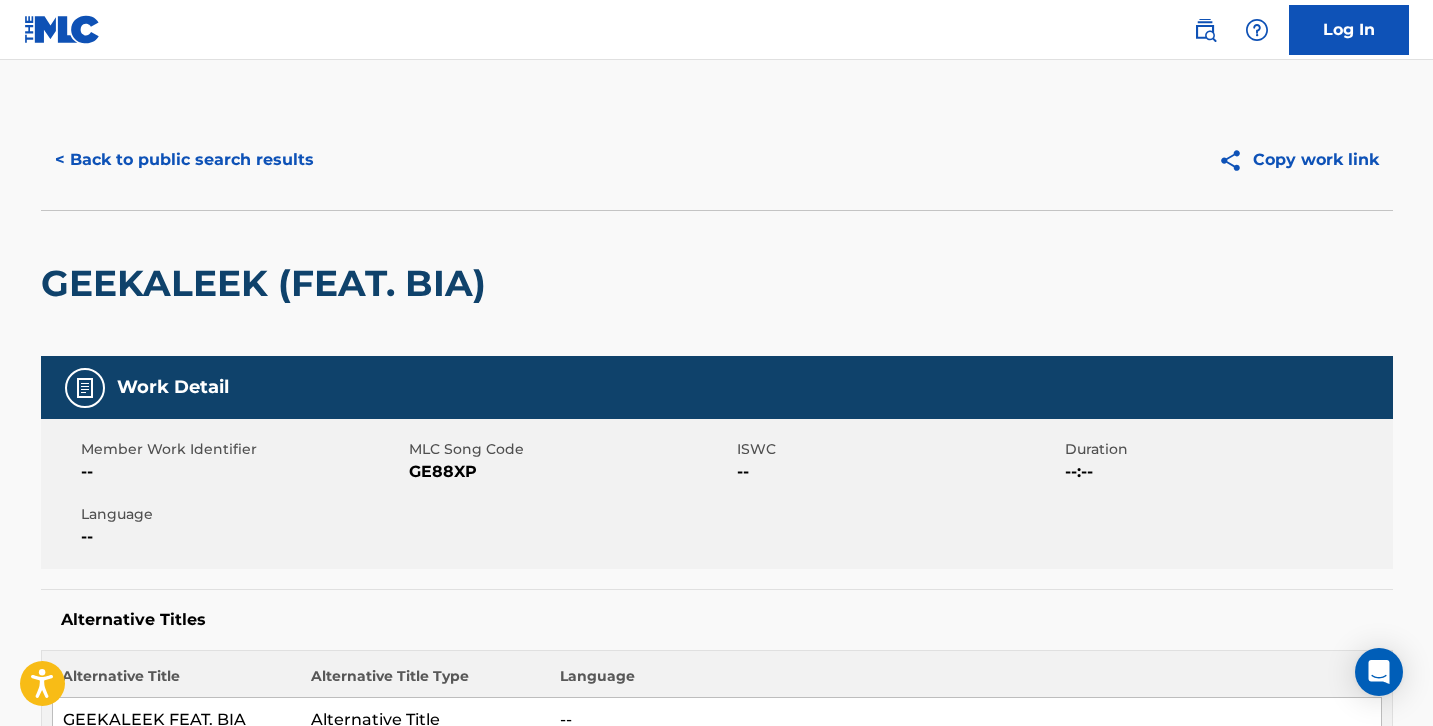 scroll, scrollTop: 0, scrollLeft: 0, axis: both 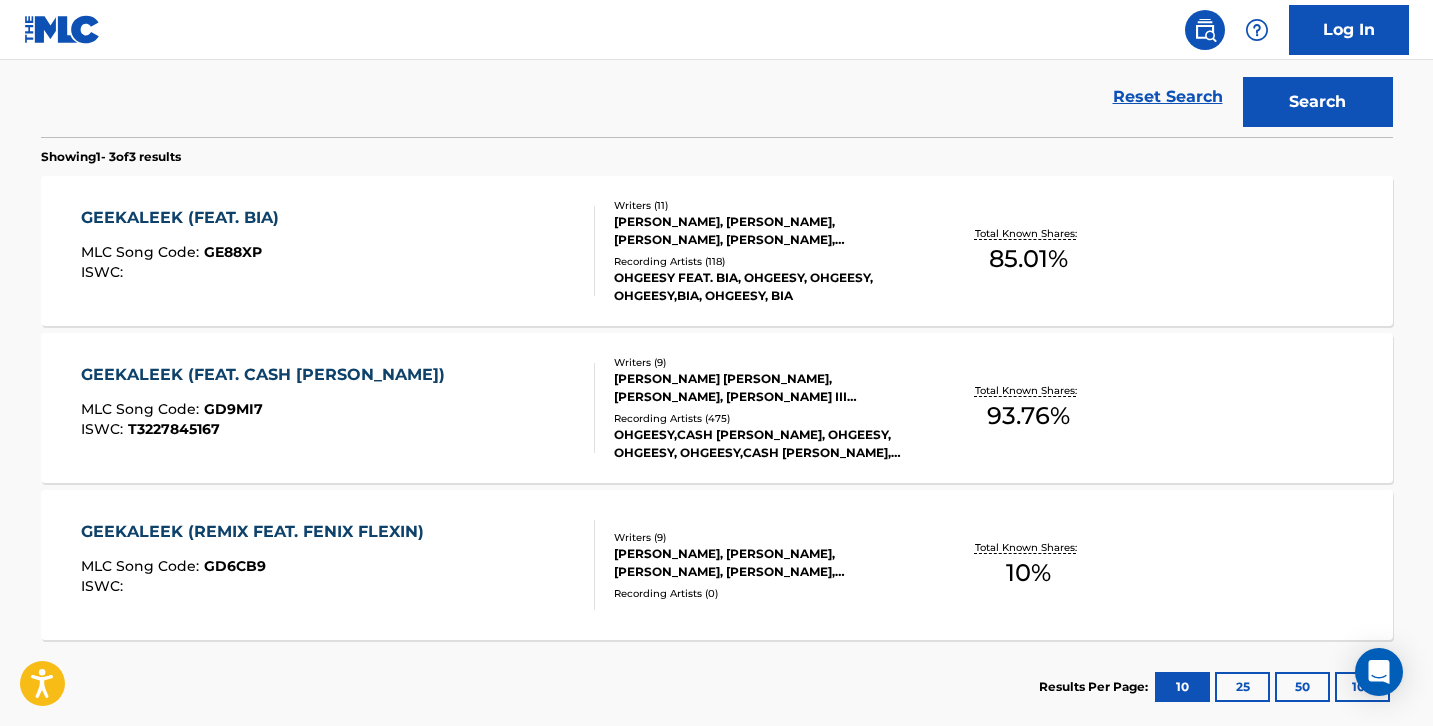 click on "GEEKALEEK (FEAT. CASH [PERSON_NAME]) MLC Song Code : GD9MI7 ISWC : T3227845167" at bounding box center (338, 408) 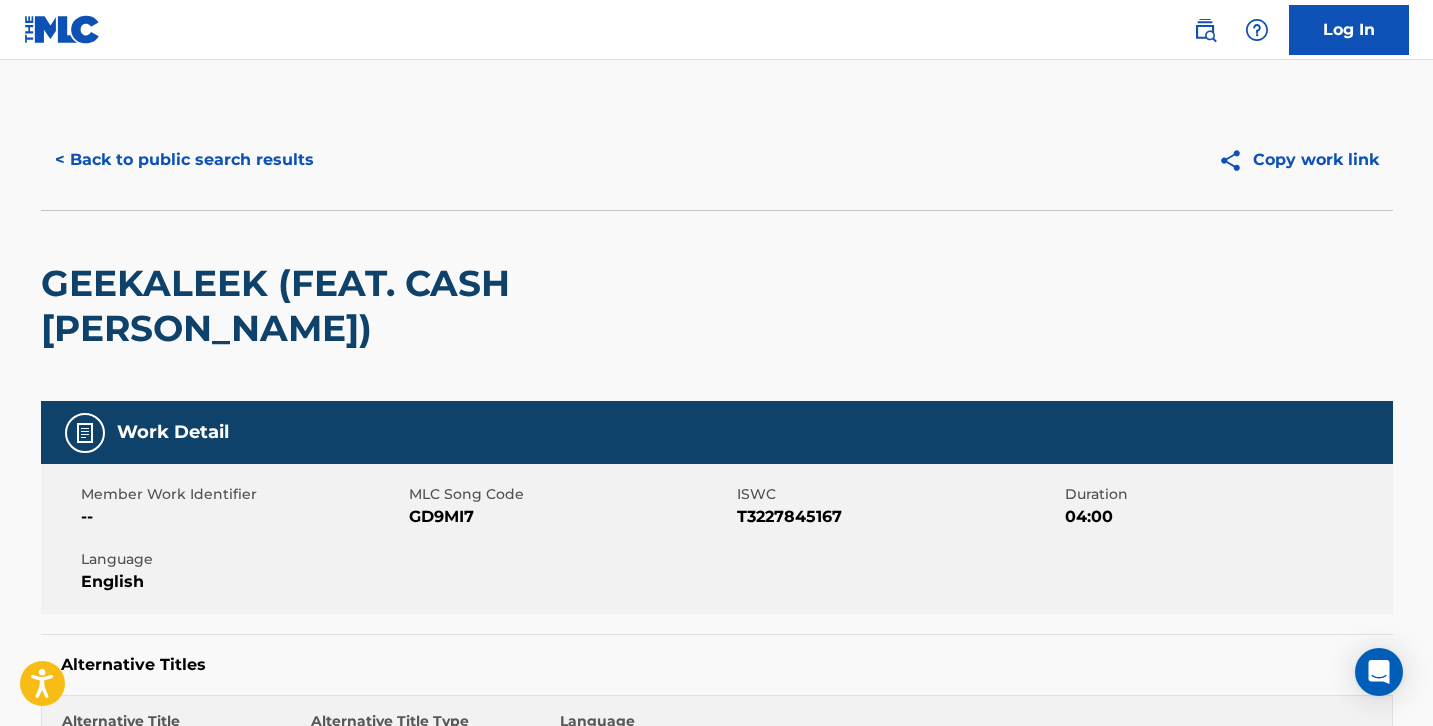 scroll, scrollTop: 0, scrollLeft: 0, axis: both 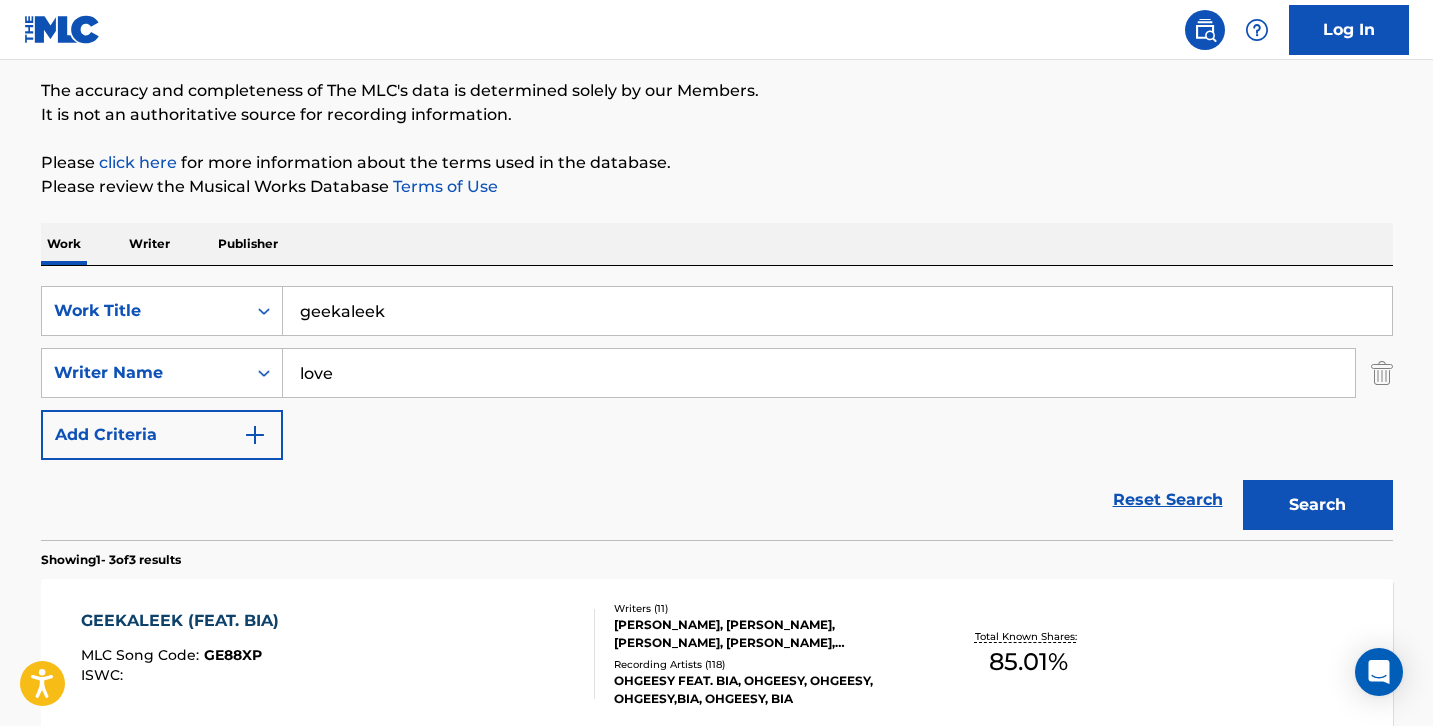 drag, startPoint x: 419, startPoint y: 313, endPoint x: 254, endPoint y: 282, distance: 167.88687 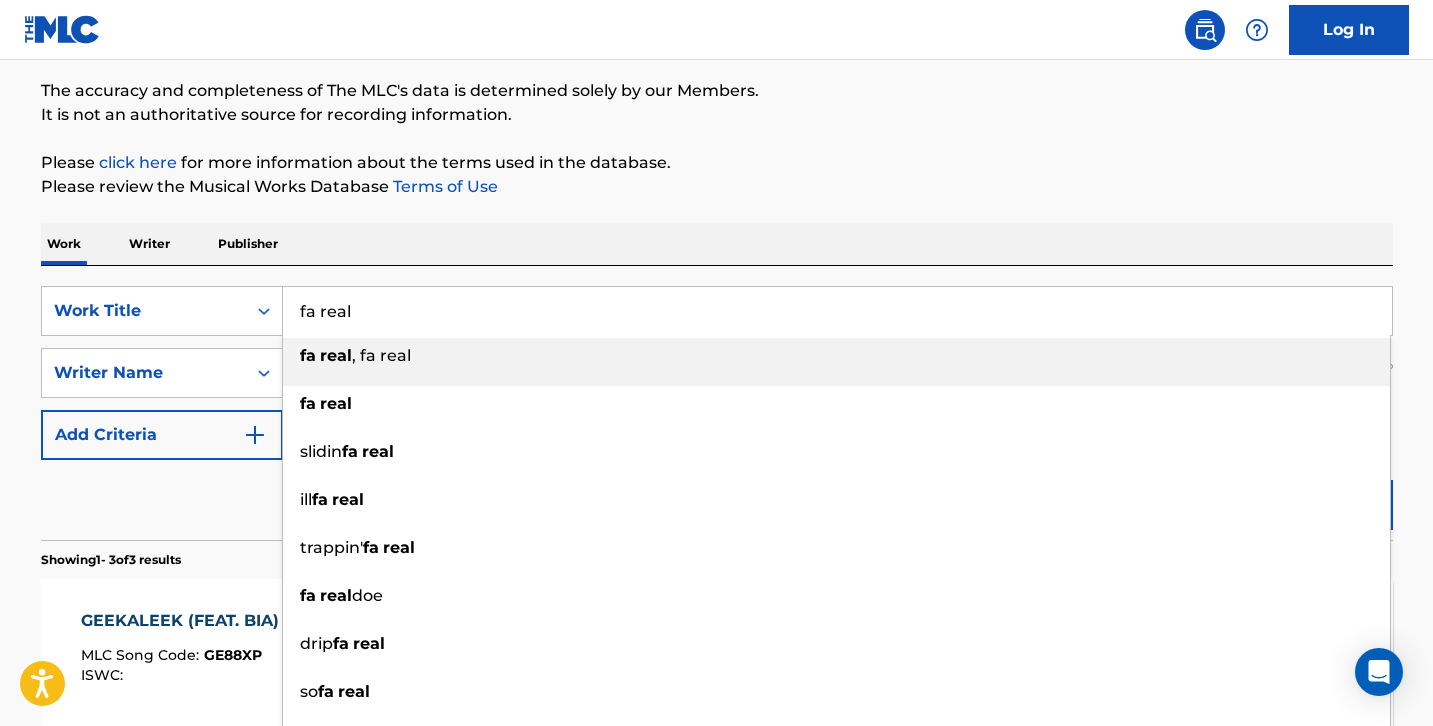 type on "fa real" 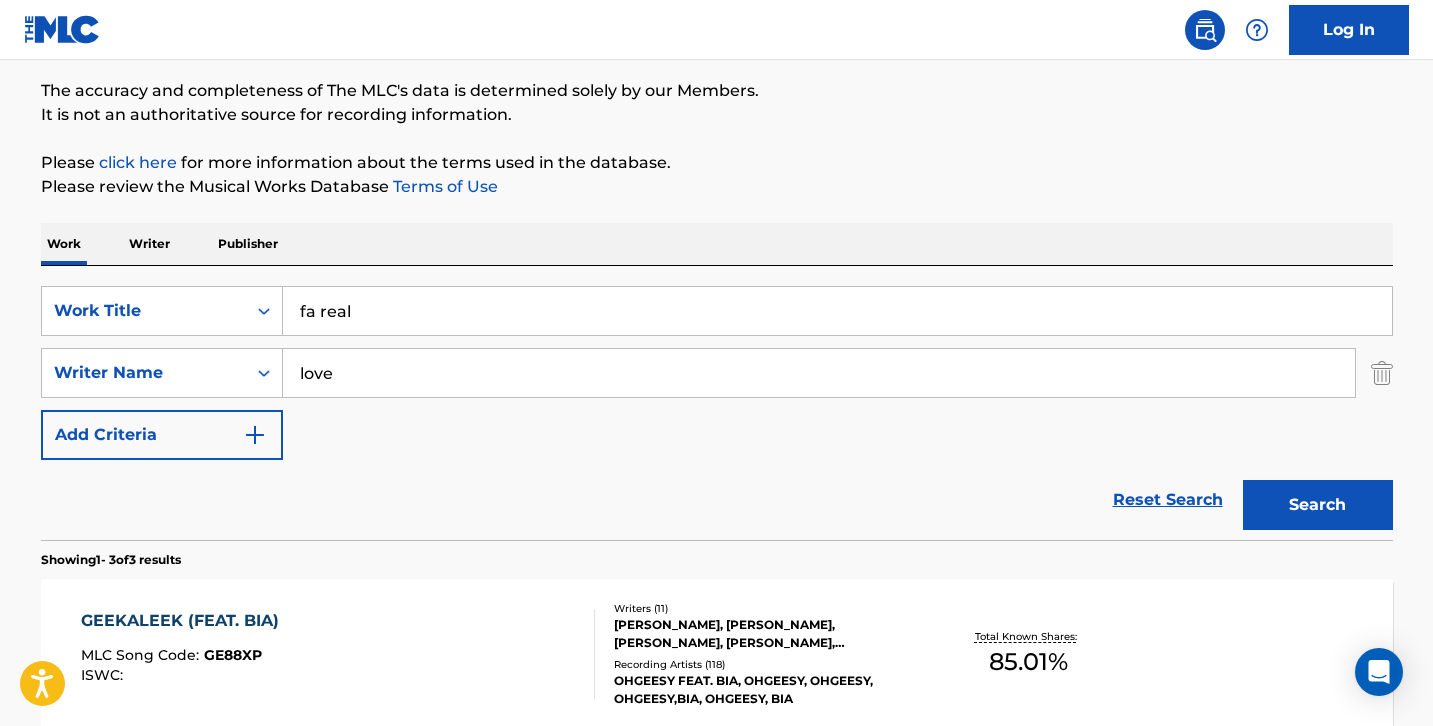 click on "The accuracy and completeness of The MLC's data is determined solely by our Members." at bounding box center (717, 91) 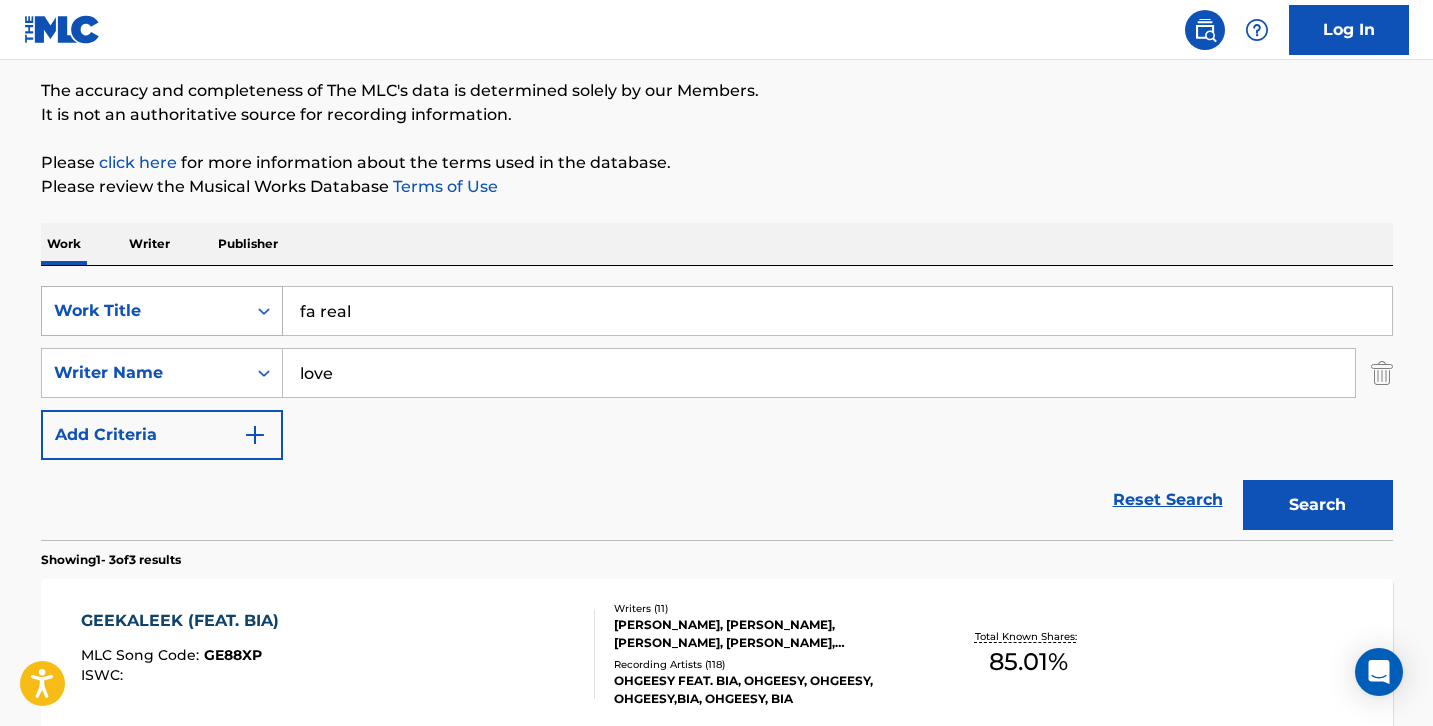 drag, startPoint x: 375, startPoint y: 380, endPoint x: 203, endPoint y: 300, distance: 189.69449 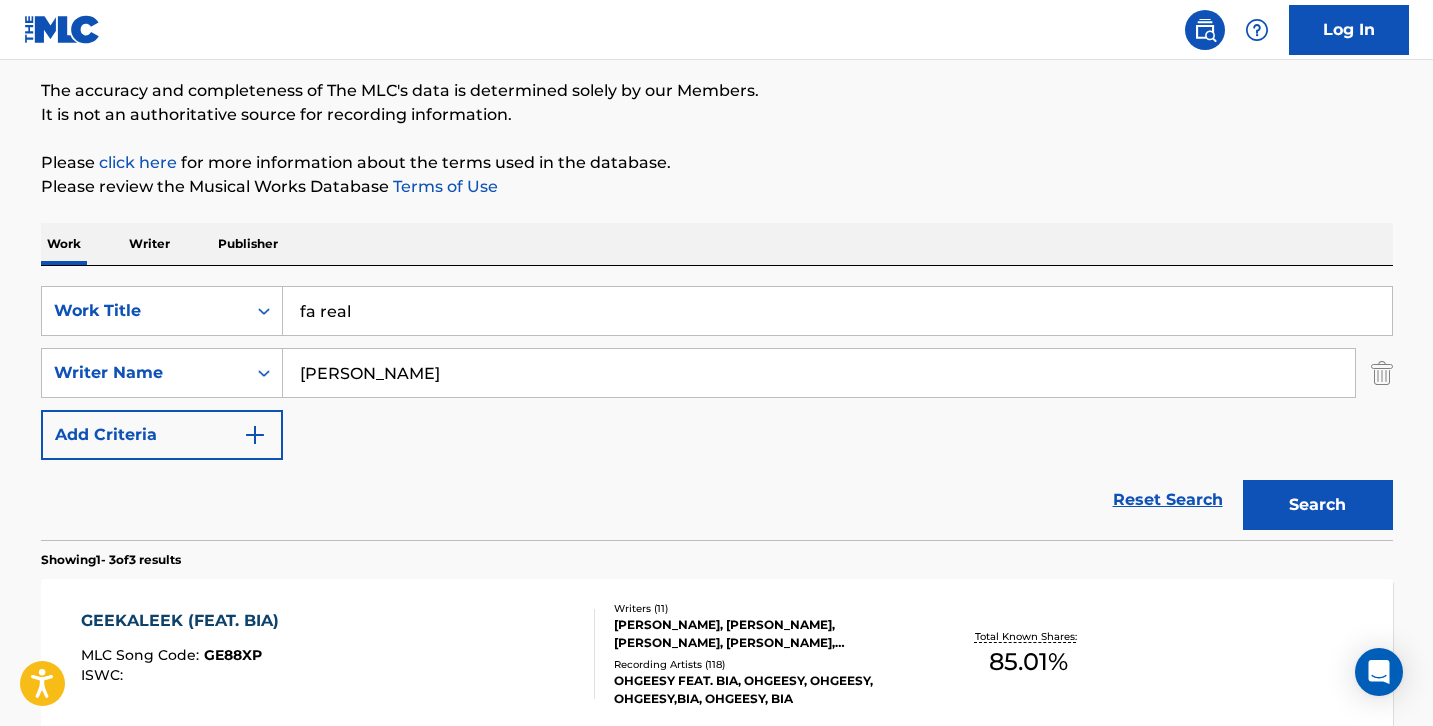 type on "[PERSON_NAME]" 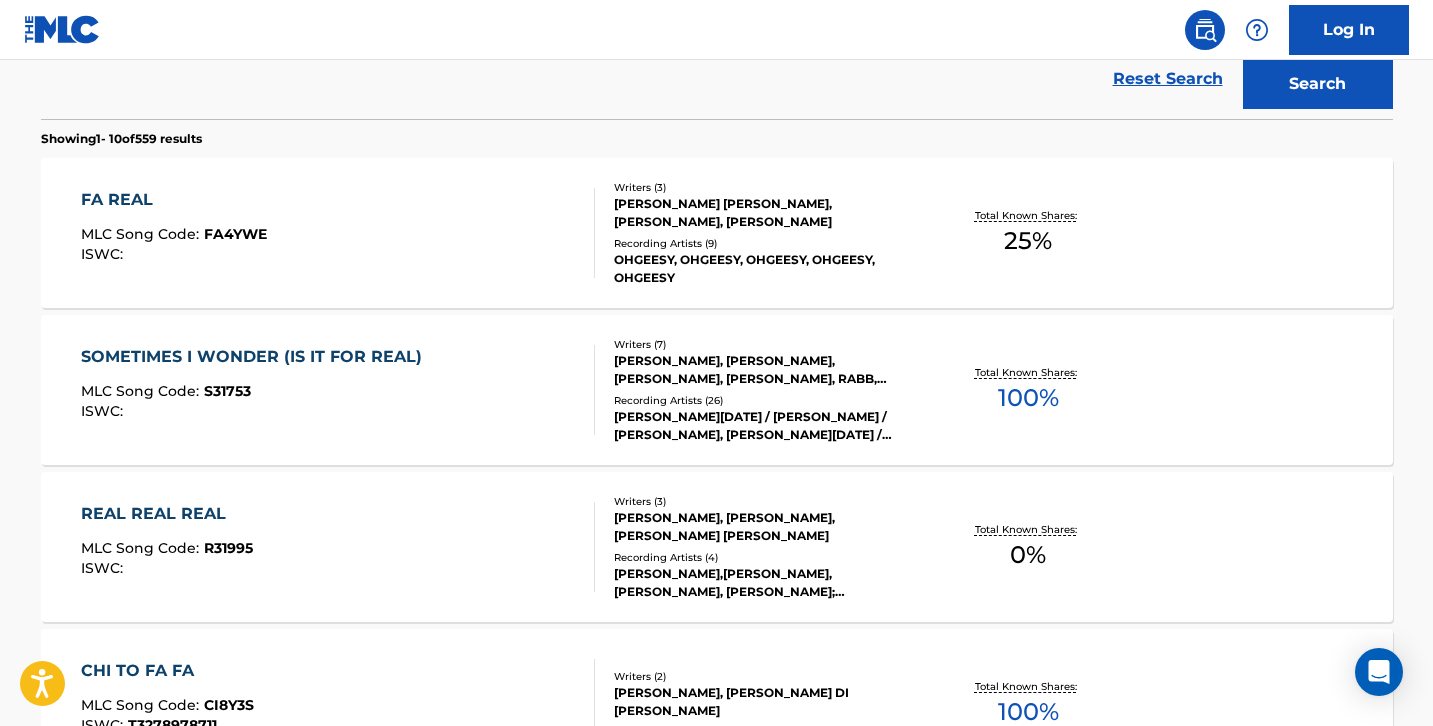 scroll, scrollTop: 602, scrollLeft: 0, axis: vertical 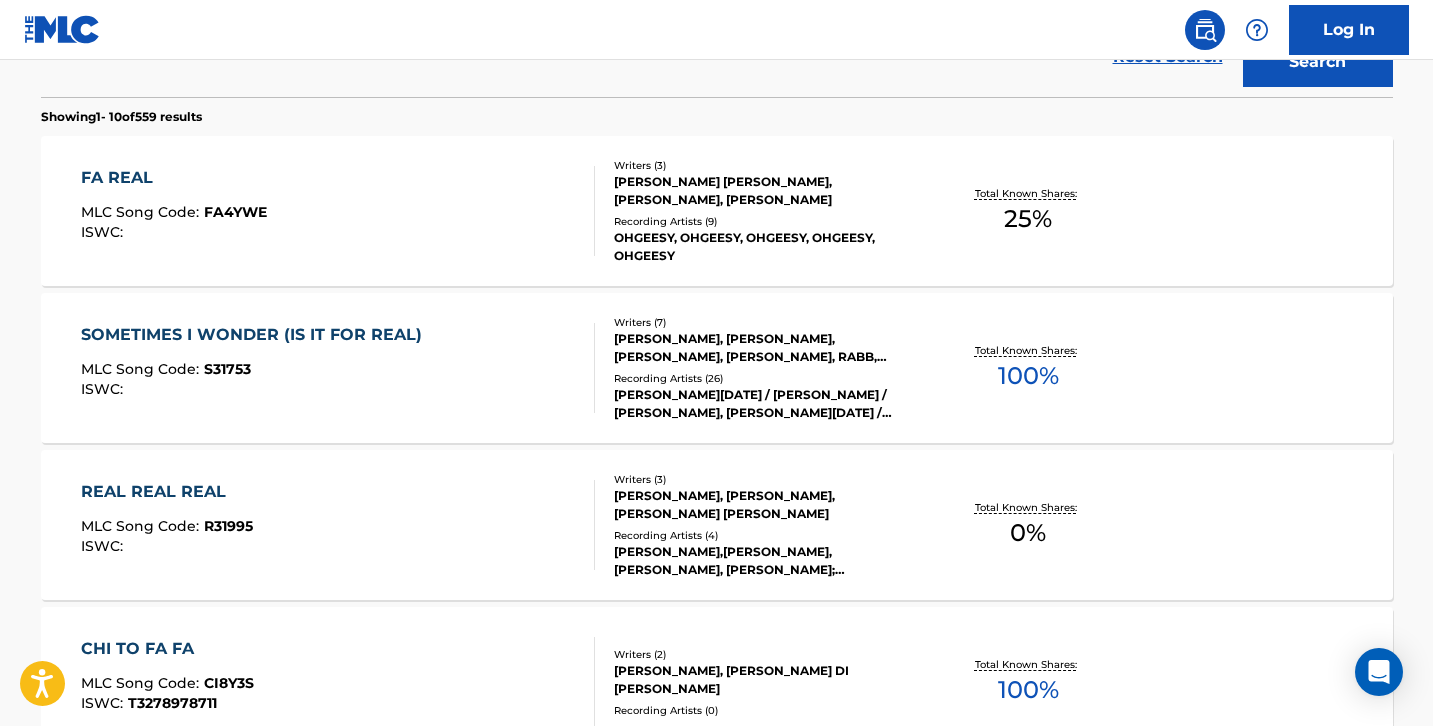 click on "FA REAL MLC Song Code : FA4YWE ISWC :" at bounding box center [338, 211] 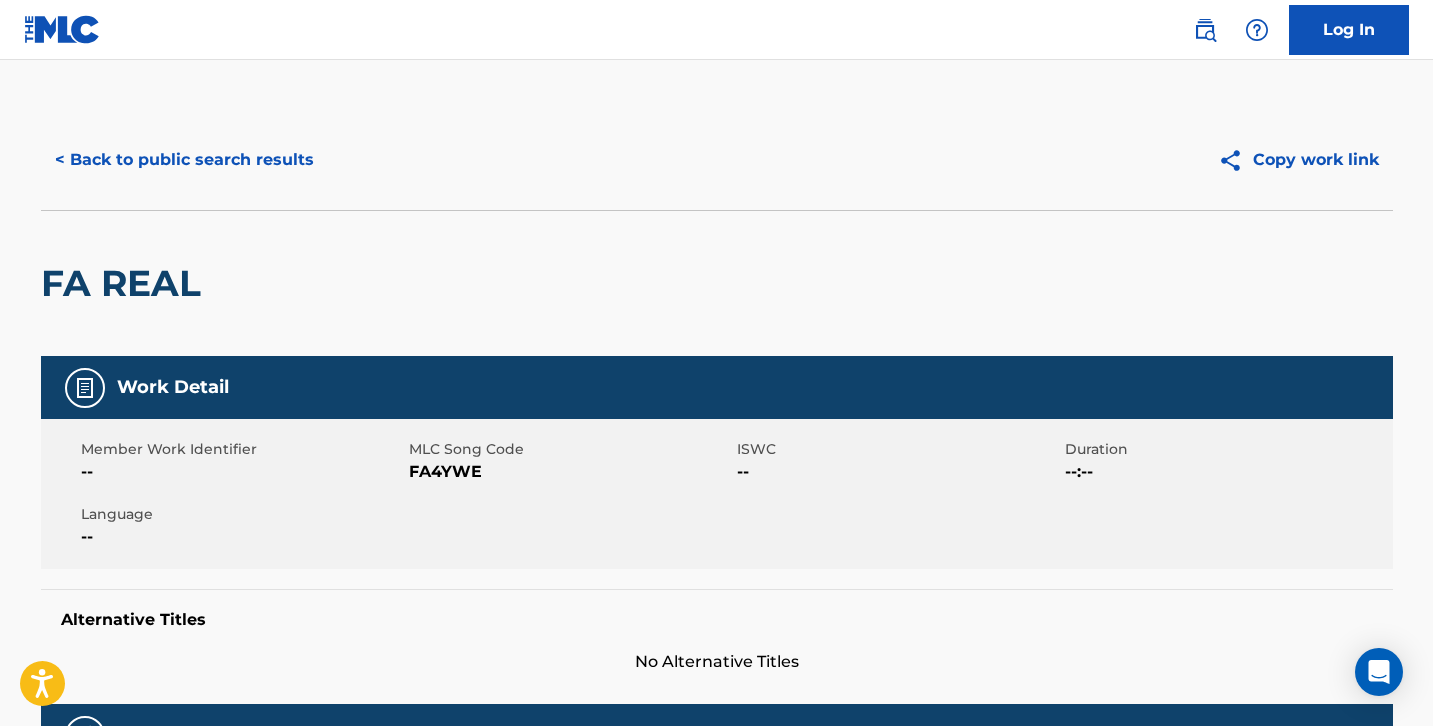 scroll, scrollTop: 0, scrollLeft: 0, axis: both 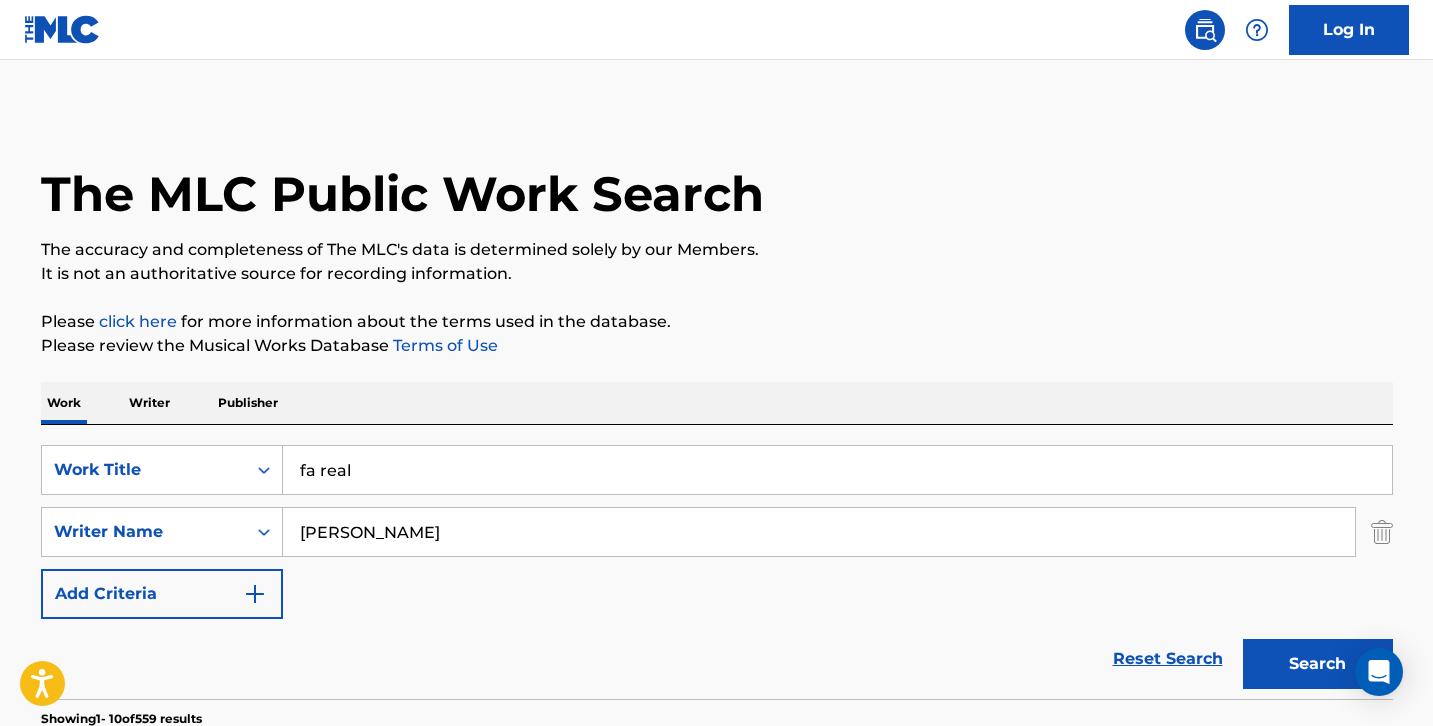drag, startPoint x: 385, startPoint y: 475, endPoint x: 223, endPoint y: 426, distance: 169.24834 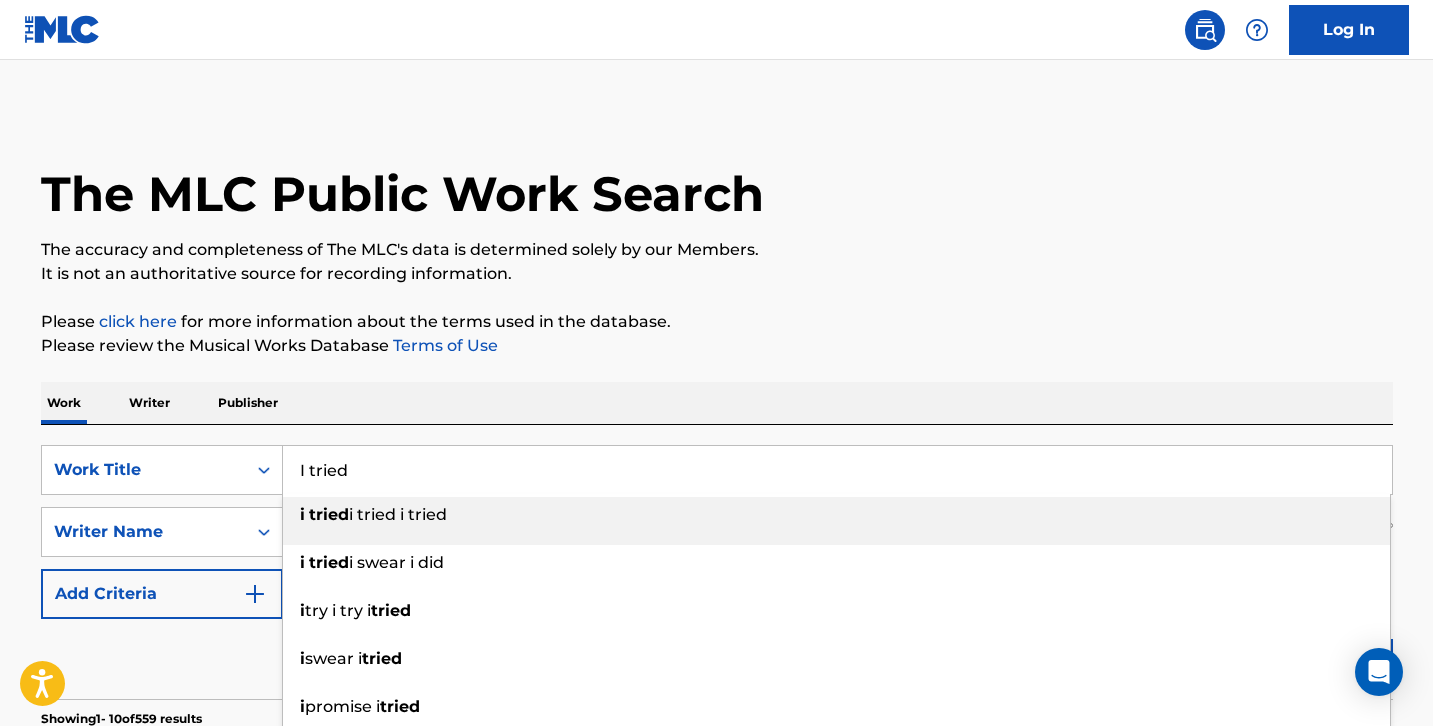type on "I tried" 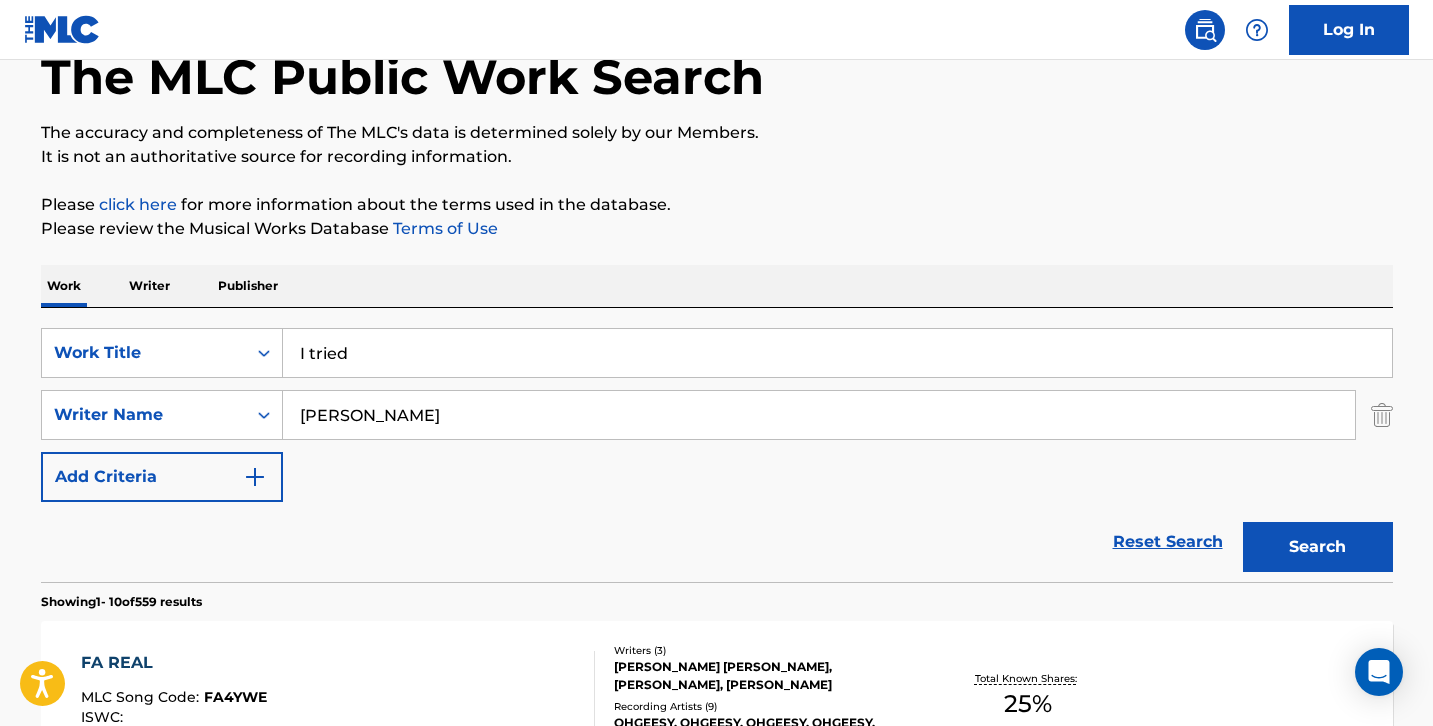 scroll, scrollTop: 186, scrollLeft: 0, axis: vertical 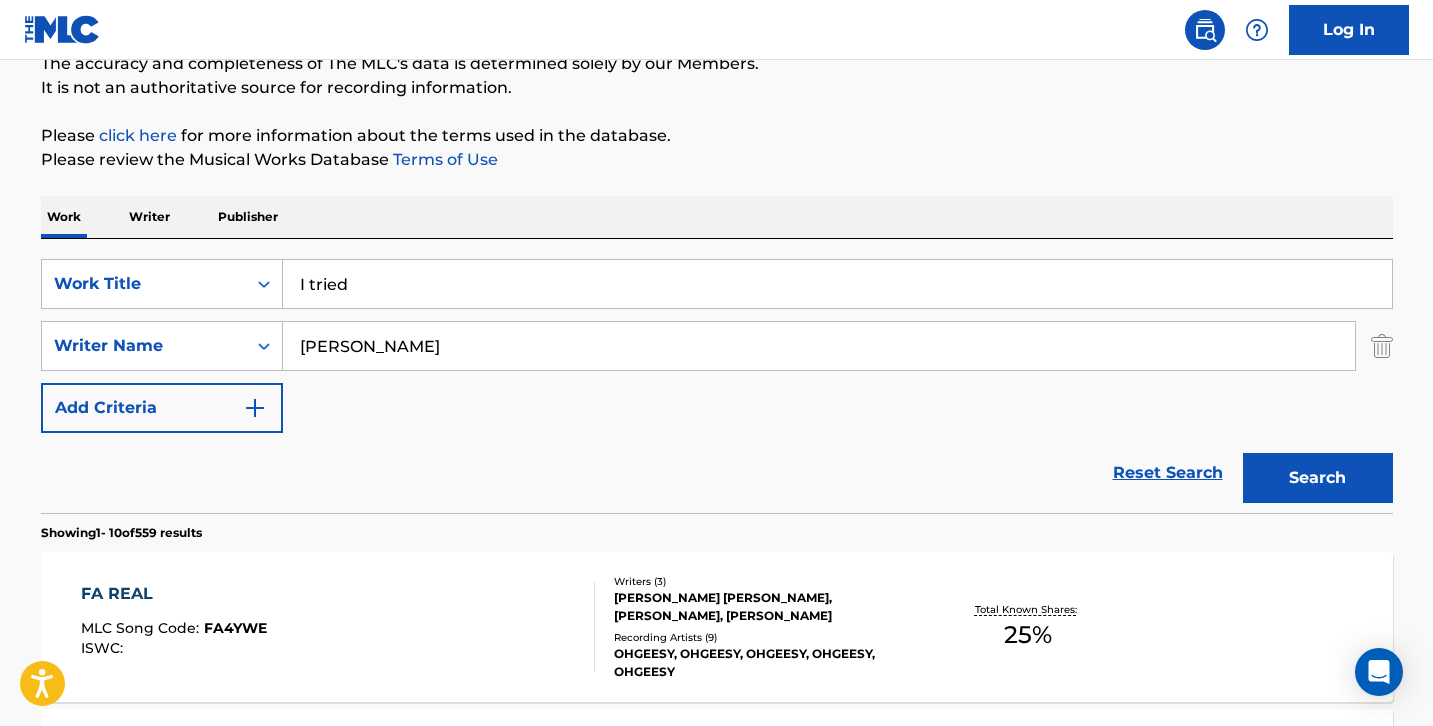 click on "Search" at bounding box center (1318, 478) 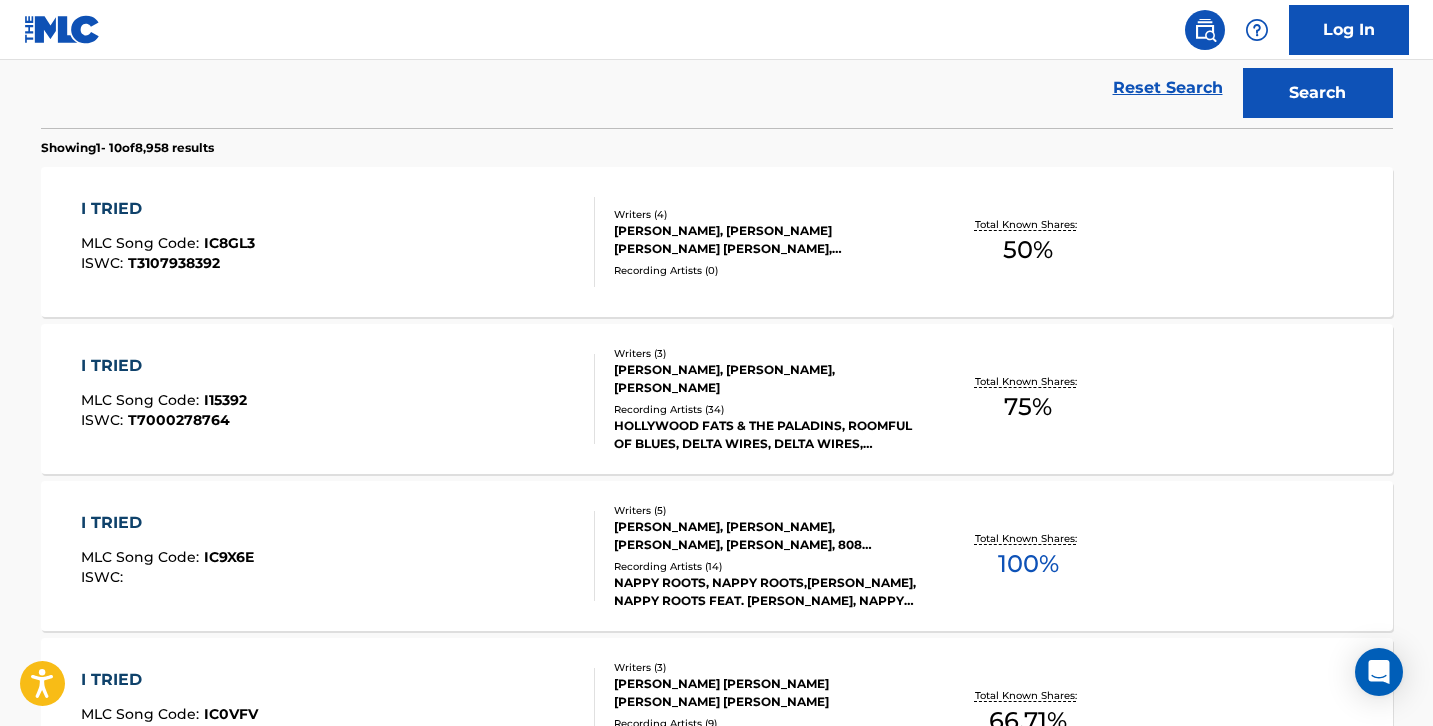 scroll, scrollTop: 575, scrollLeft: 0, axis: vertical 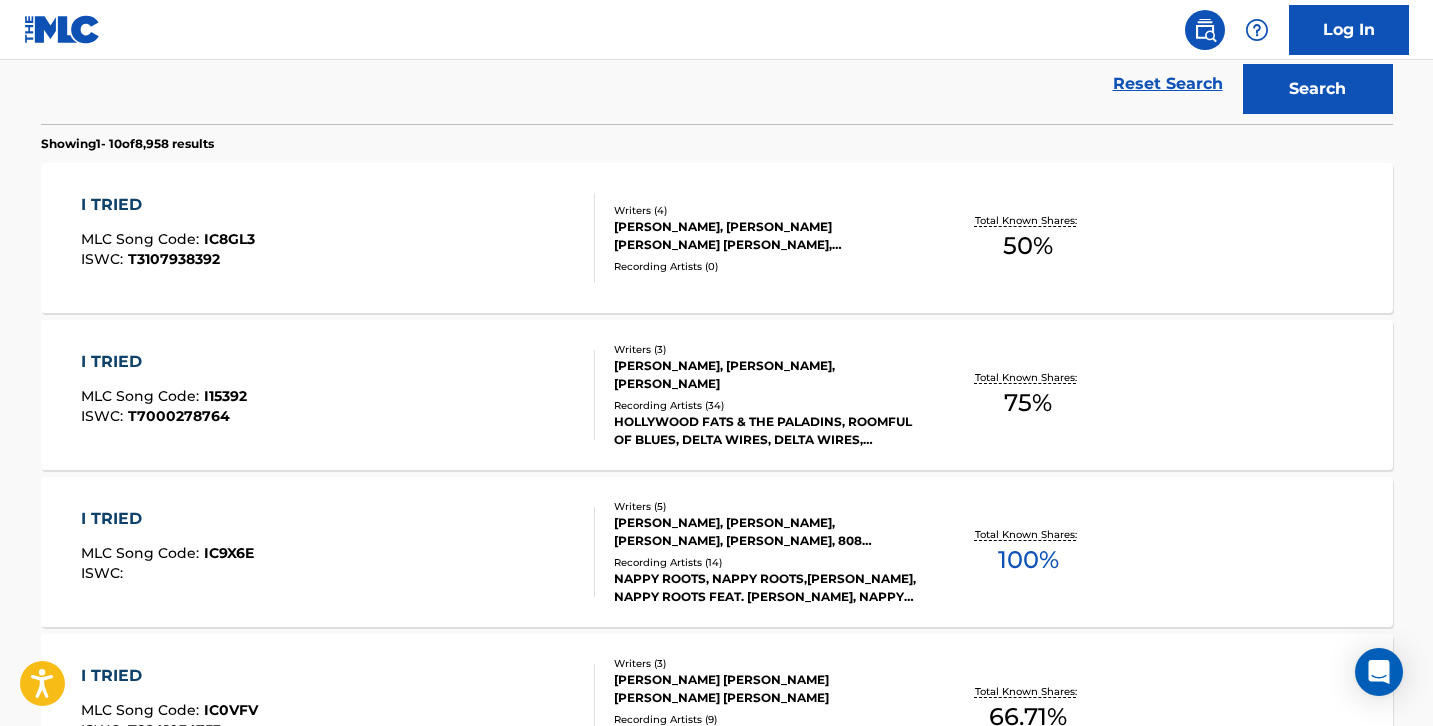 click on "I TRIED MLC Song Code : IC8GL3 ISWC : T3107938392" at bounding box center (338, 238) 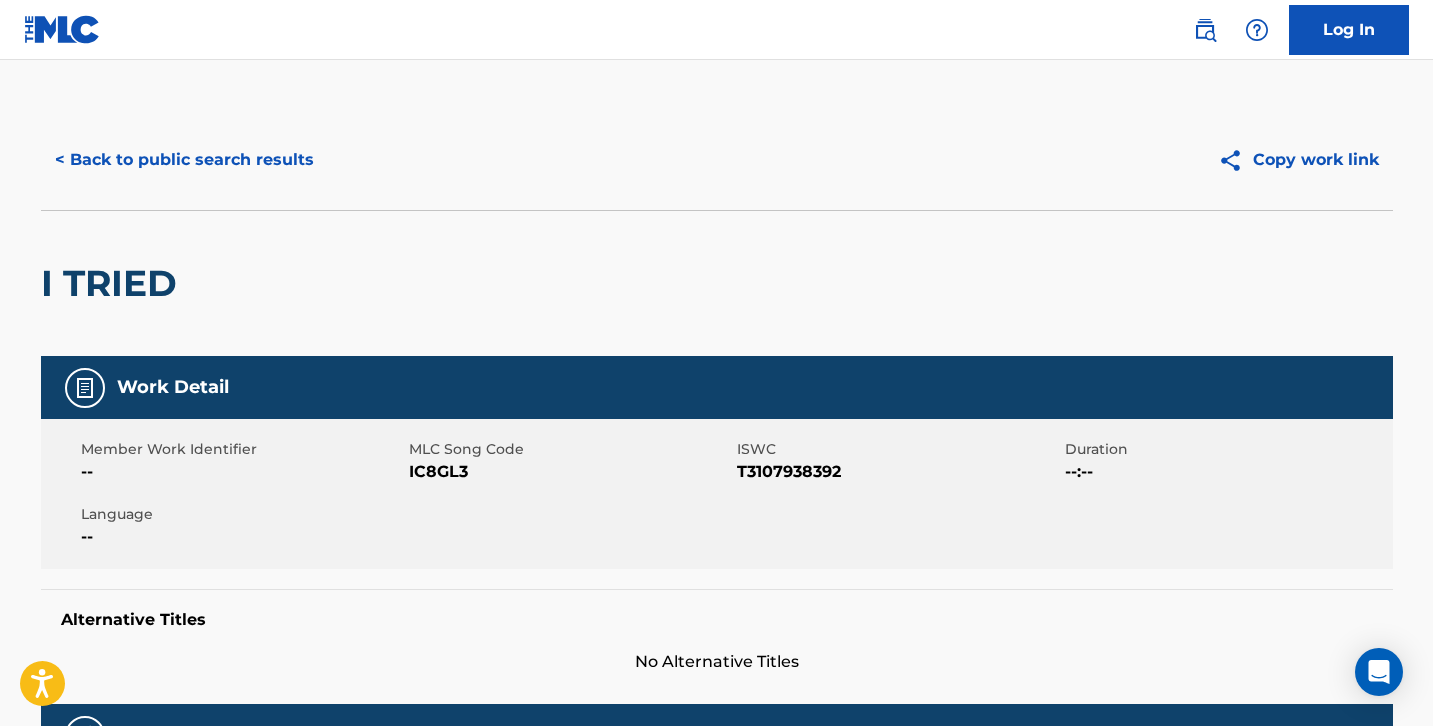 scroll, scrollTop: 0, scrollLeft: 0, axis: both 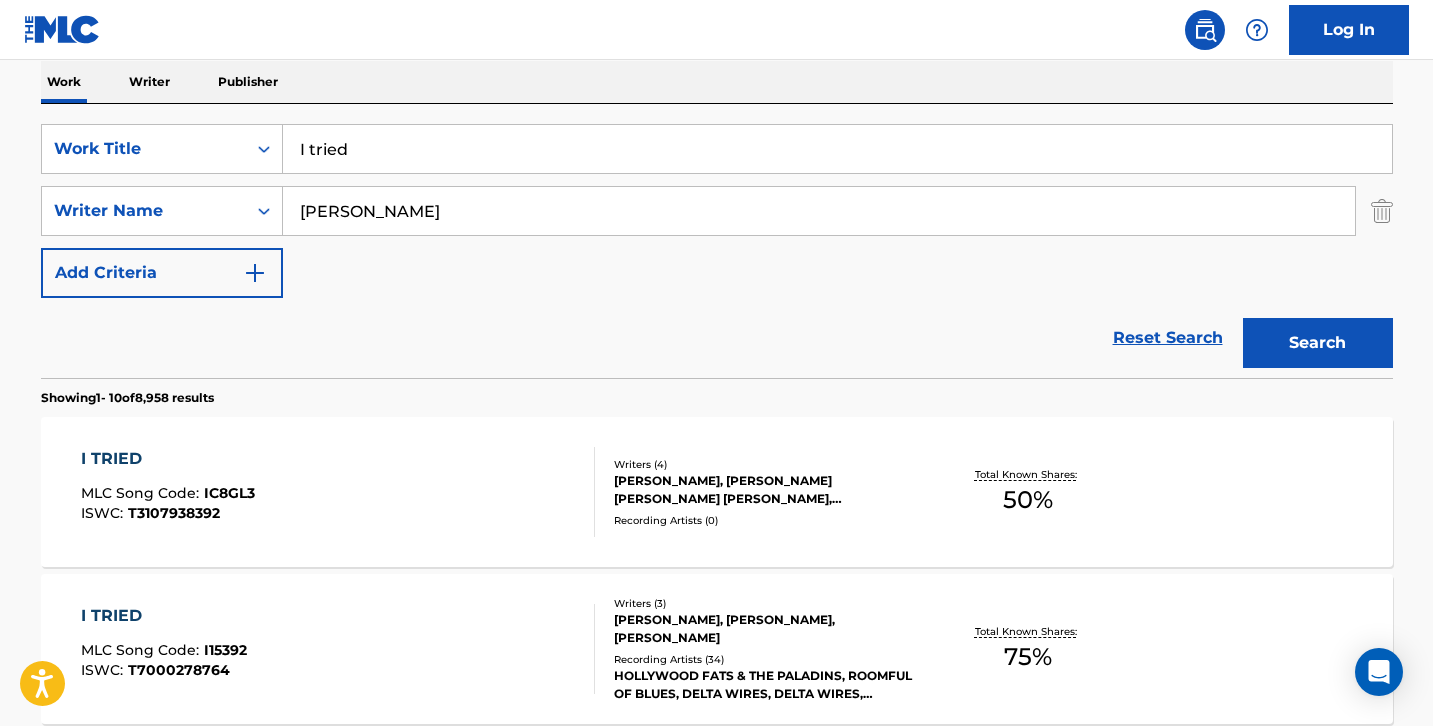 drag, startPoint x: 378, startPoint y: 152, endPoint x: 206, endPoint y: 99, distance: 179.98056 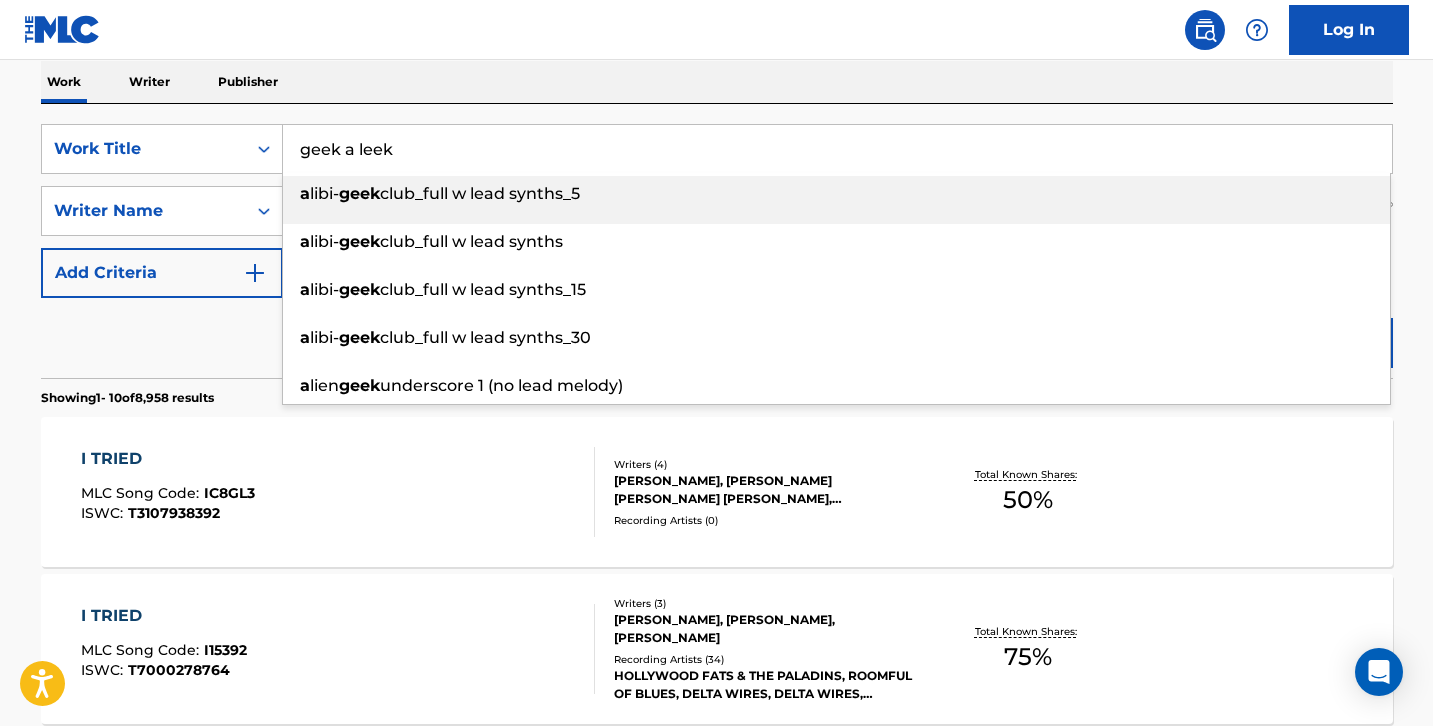 click on "Search" at bounding box center (1318, 343) 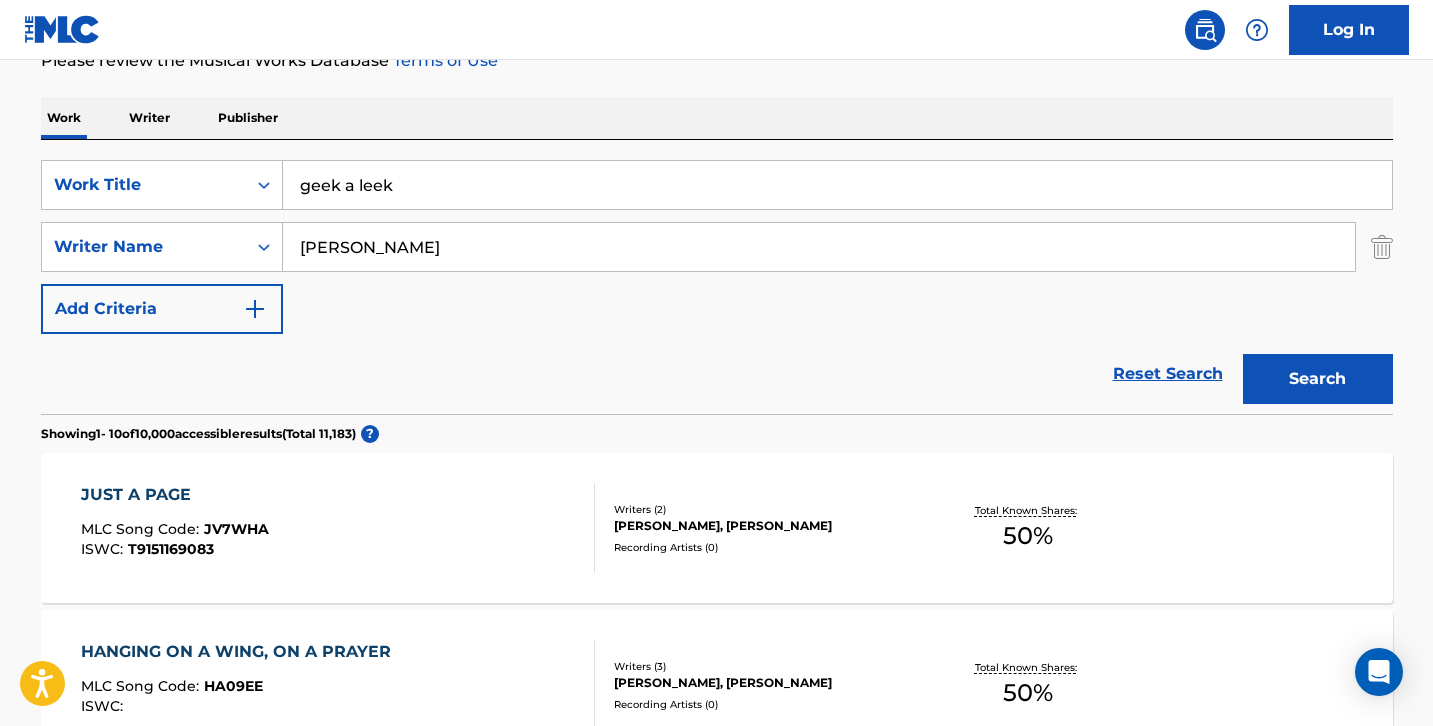scroll, scrollTop: 287, scrollLeft: 0, axis: vertical 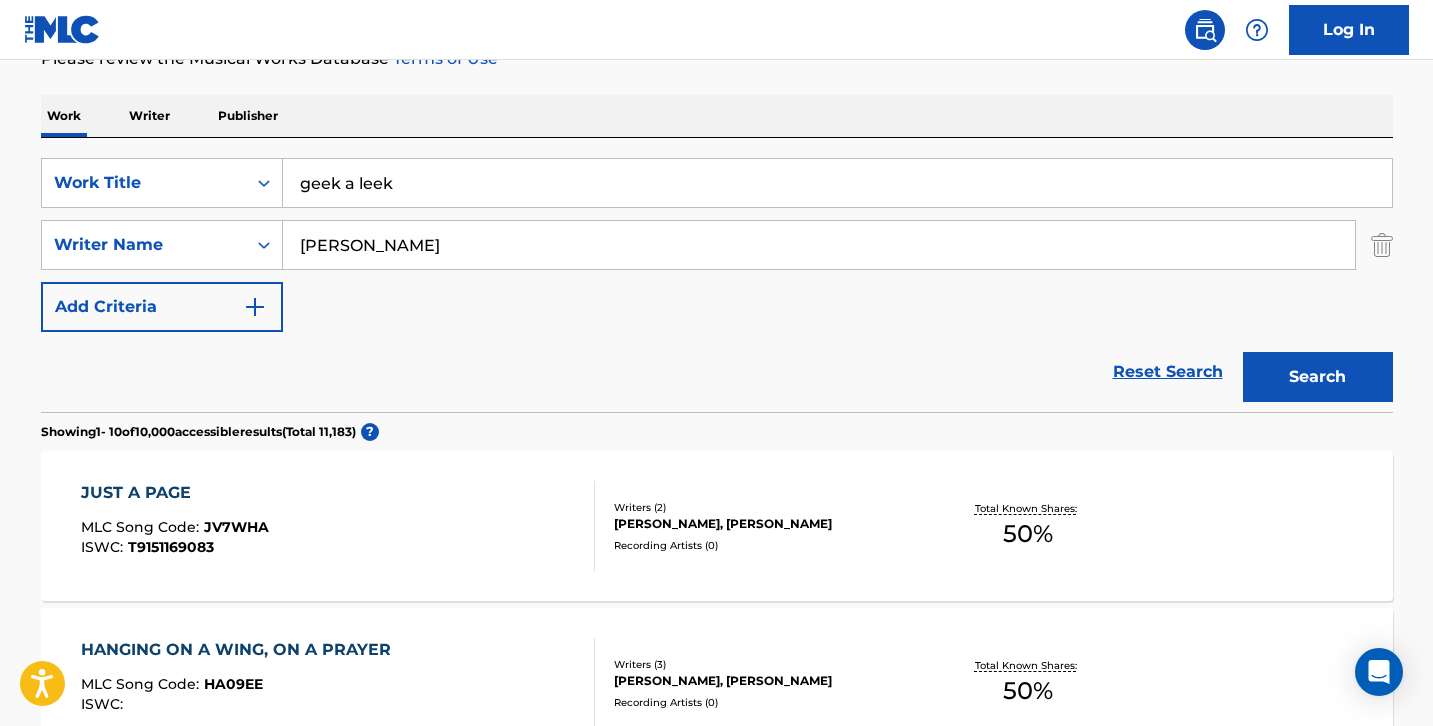 click on "geek a leek" at bounding box center (837, 183) 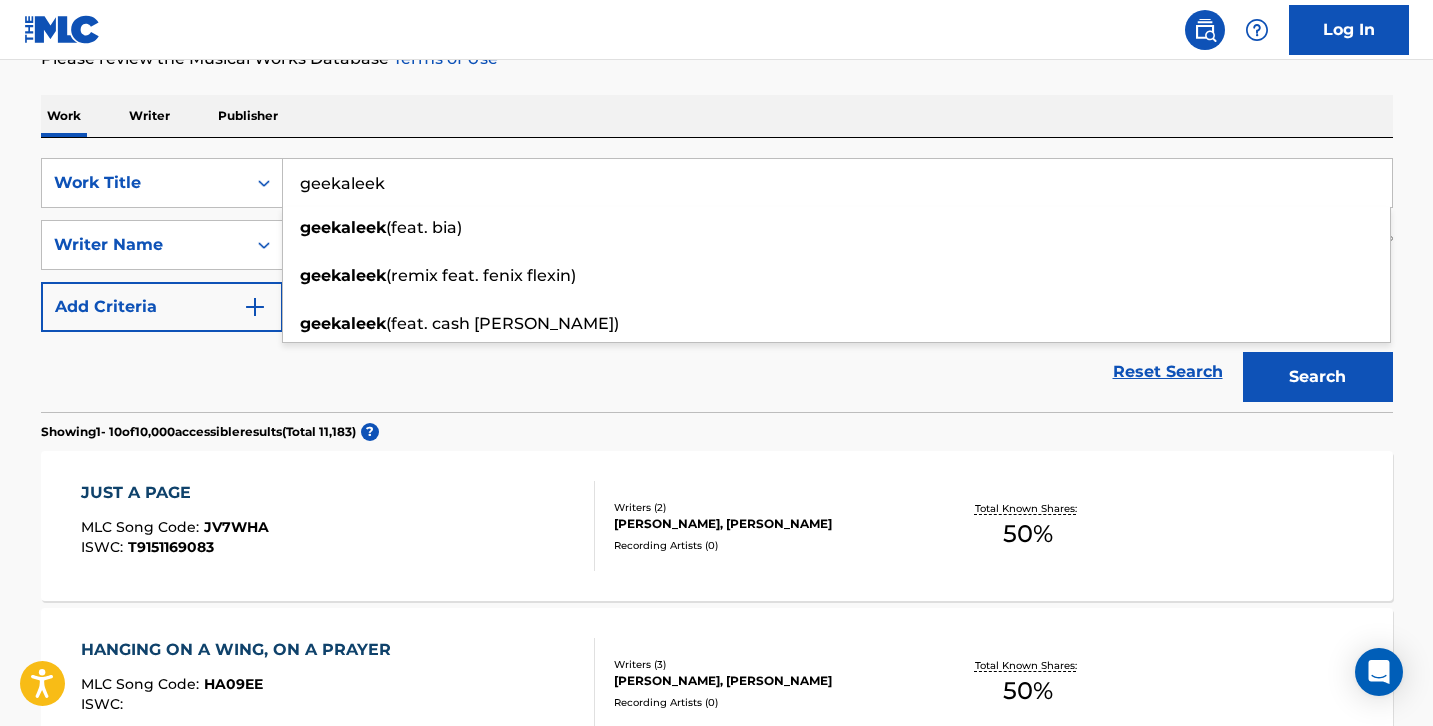 type on "geekaleek" 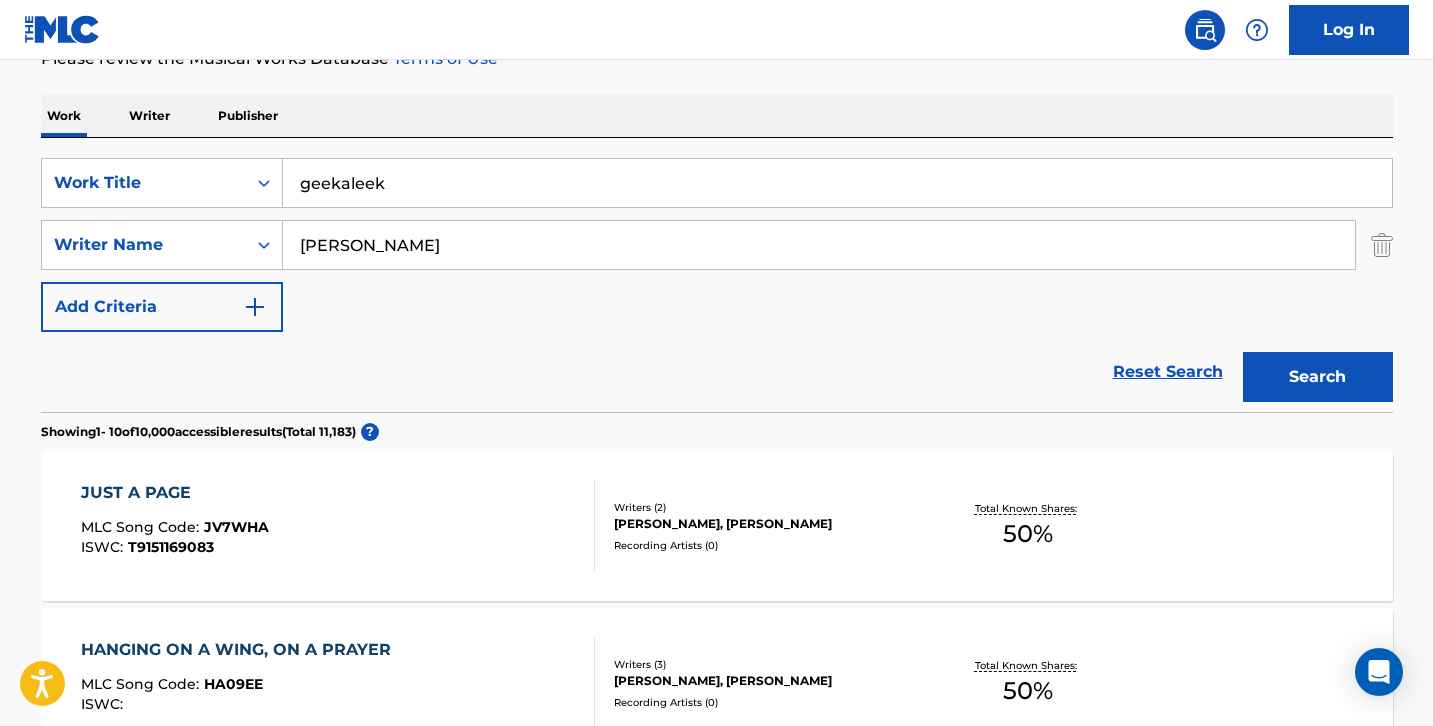 click on "Search" at bounding box center (1318, 377) 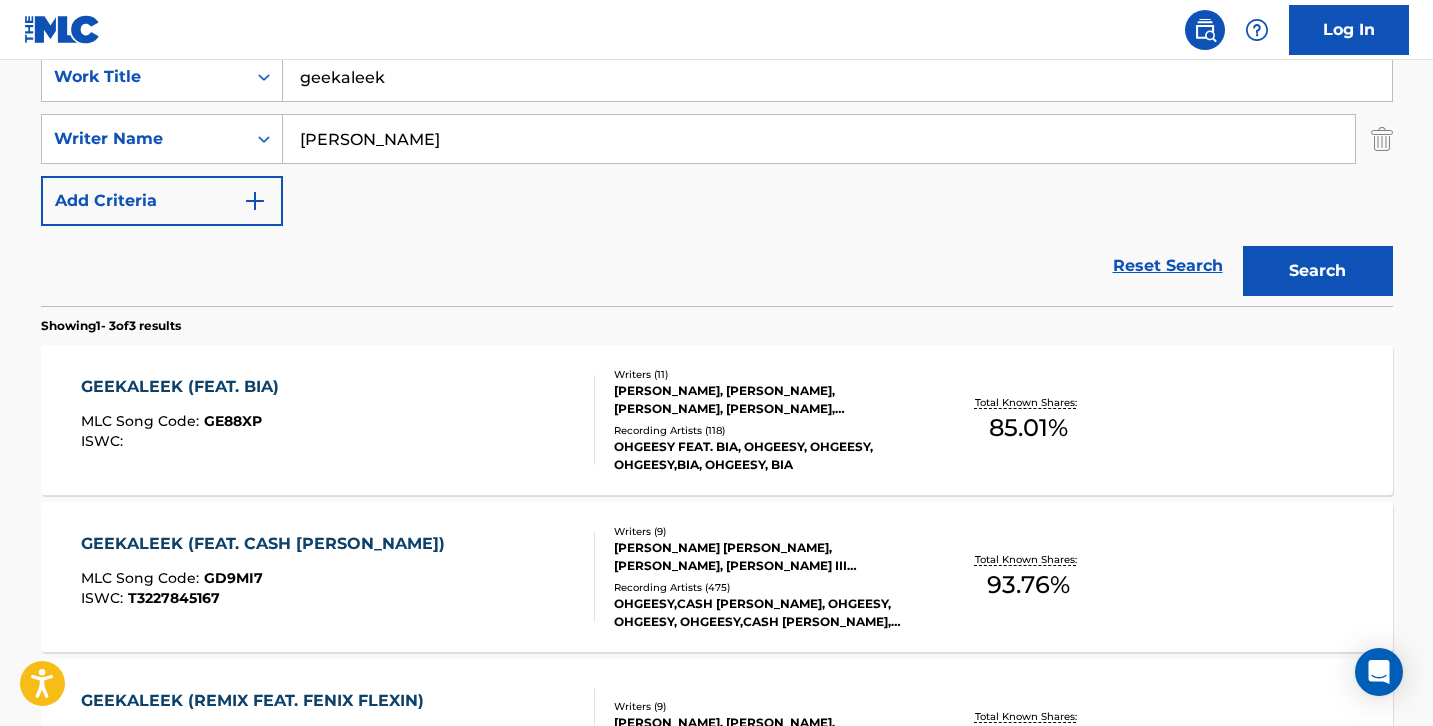 scroll, scrollTop: 409, scrollLeft: 0, axis: vertical 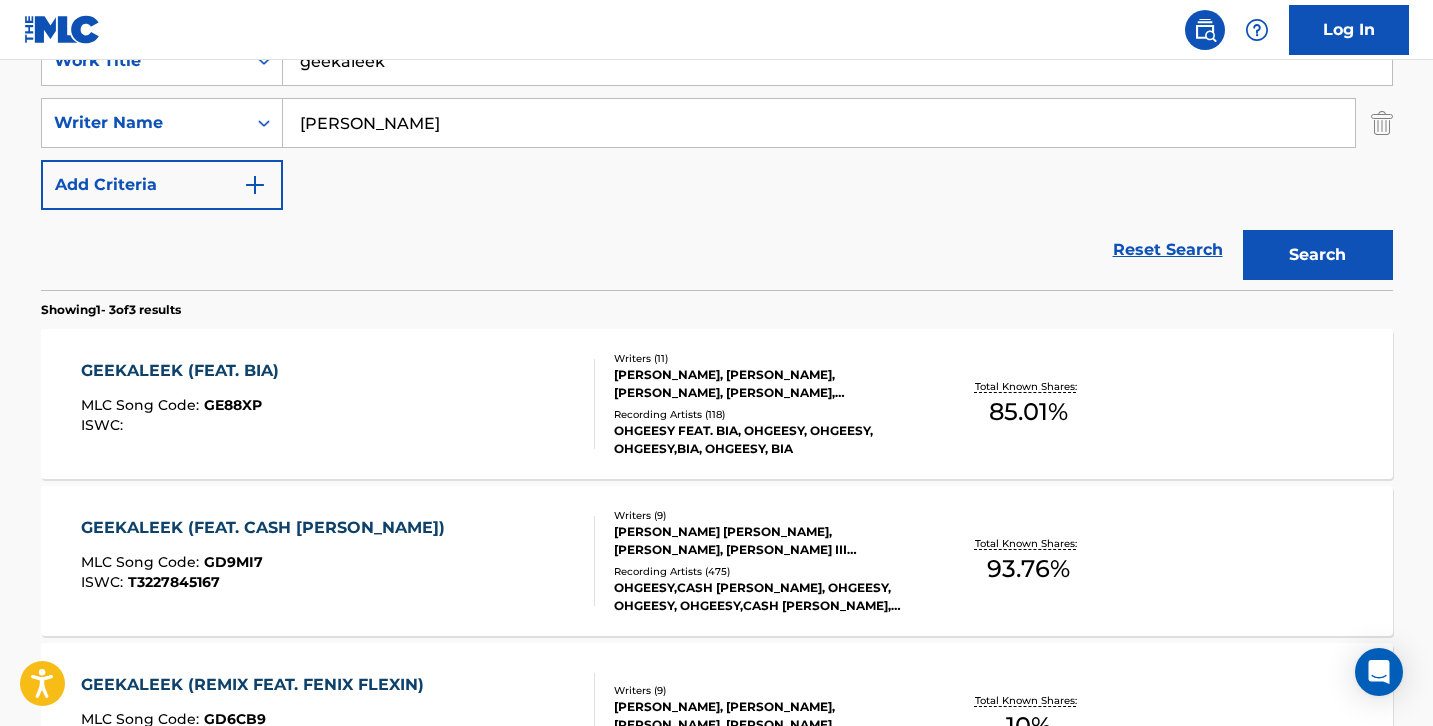 click on "GEEKALEEK (FEAT. CASH [PERSON_NAME]) MLC Song Code : GD9MI7 ISWC : T3227845167" at bounding box center (338, 561) 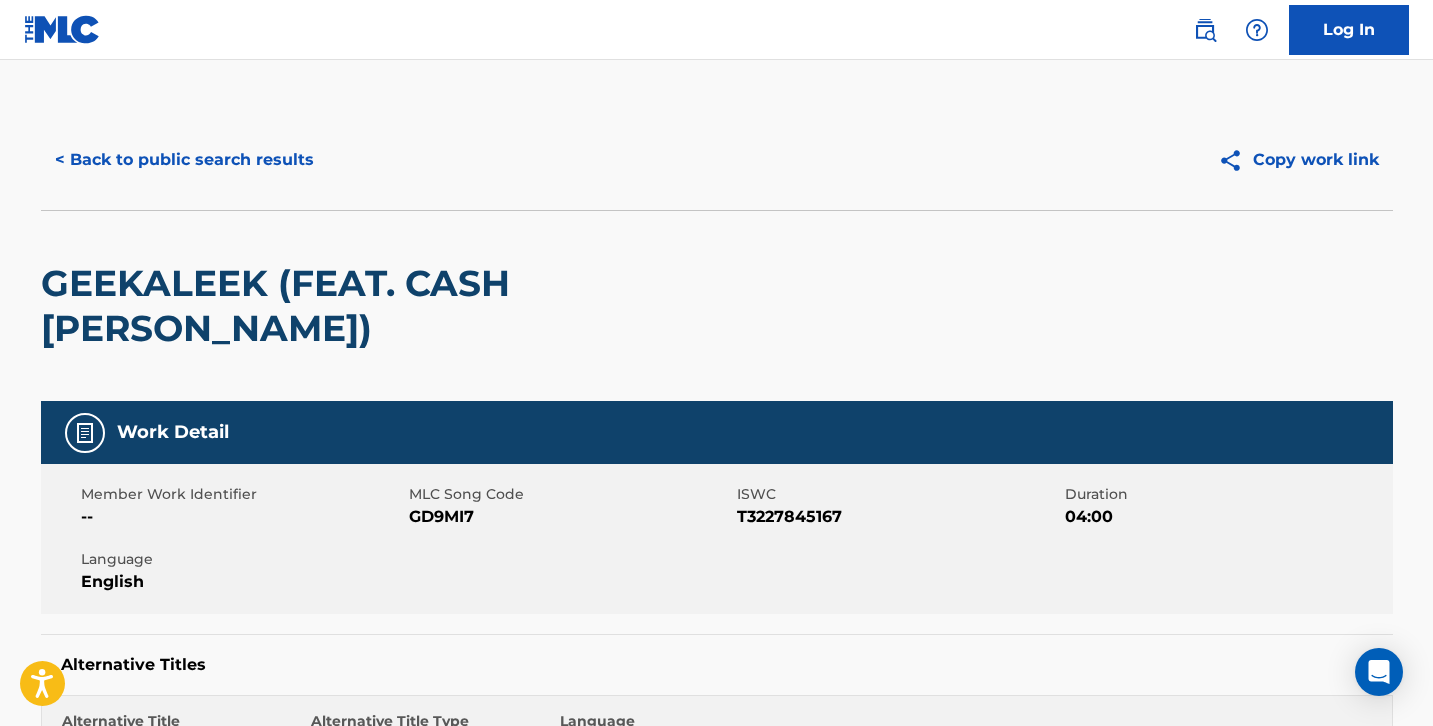 click on "GD9MI7" at bounding box center [570, 517] 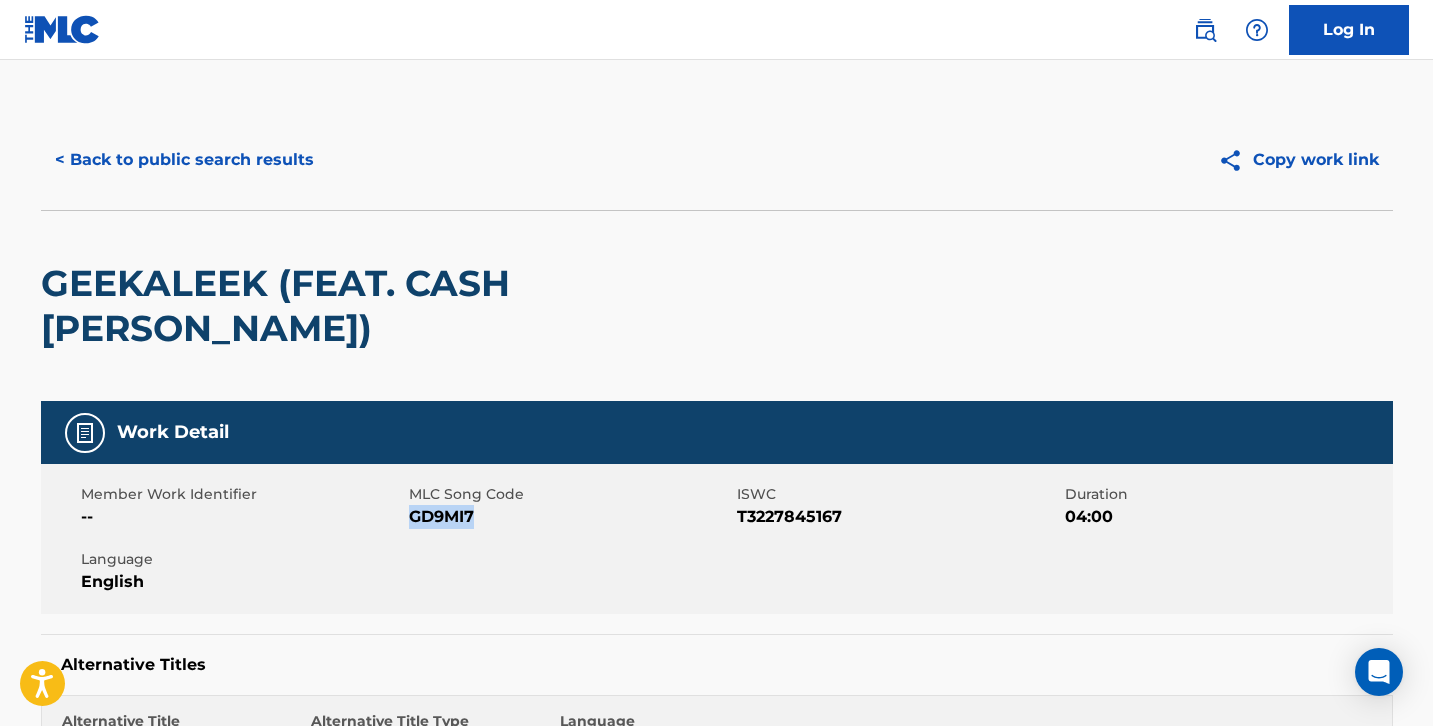 click on "GD9MI7" at bounding box center [570, 517] 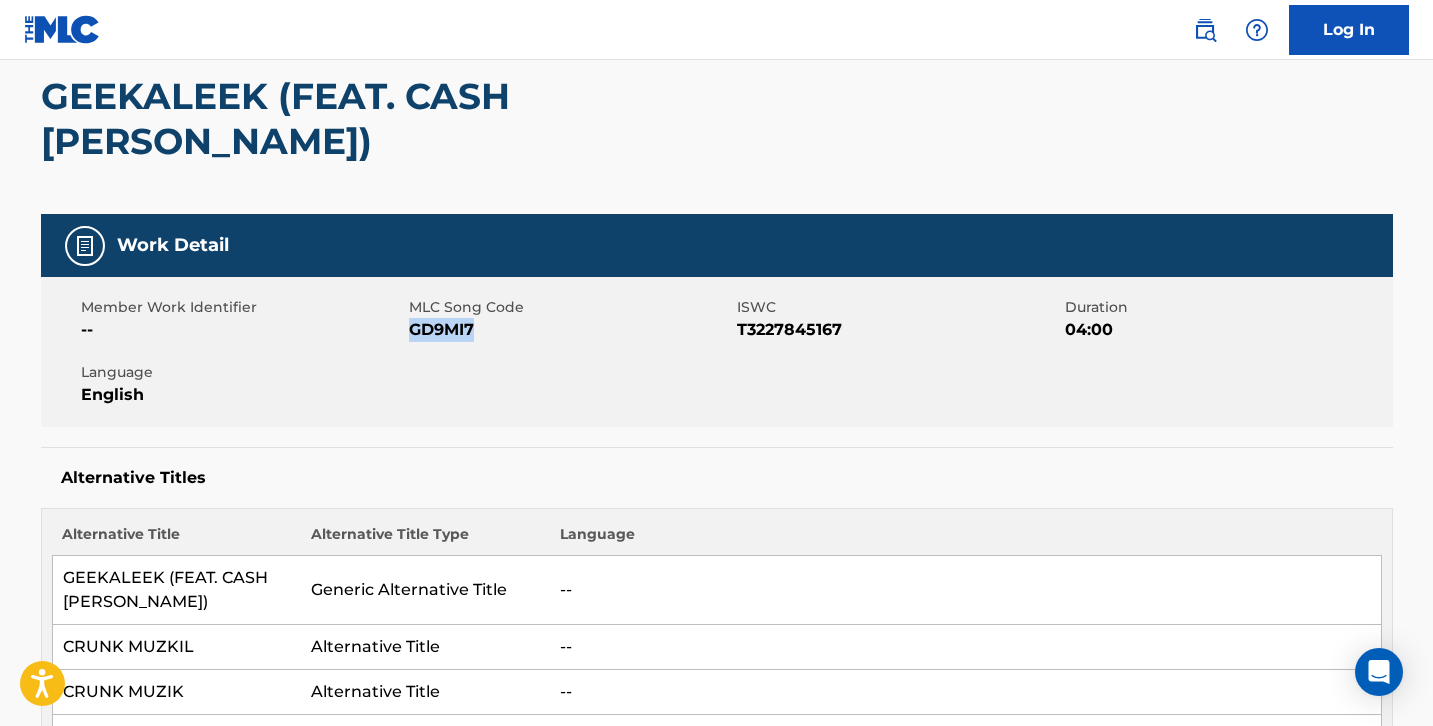 scroll, scrollTop: 195, scrollLeft: 0, axis: vertical 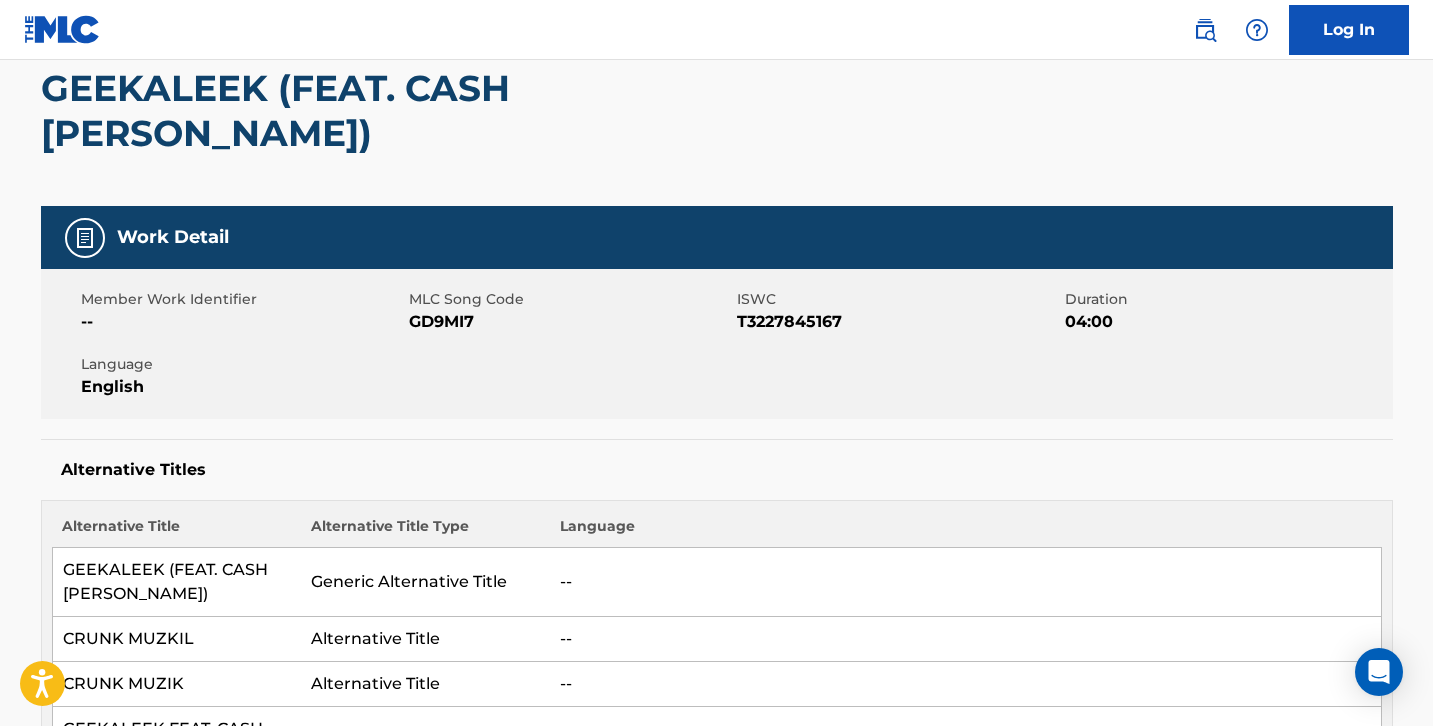 click on "T3227845167" at bounding box center (898, 322) 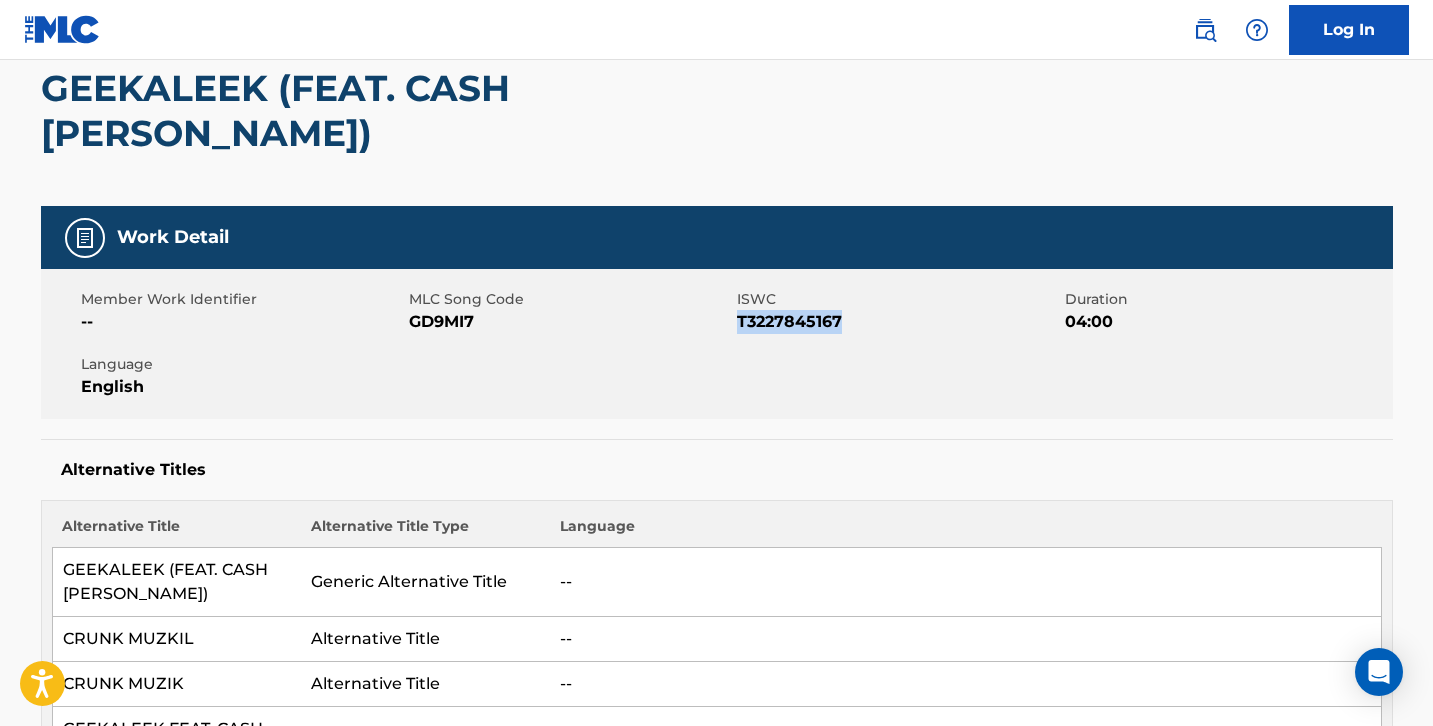 click on "T3227845167" at bounding box center (898, 322) 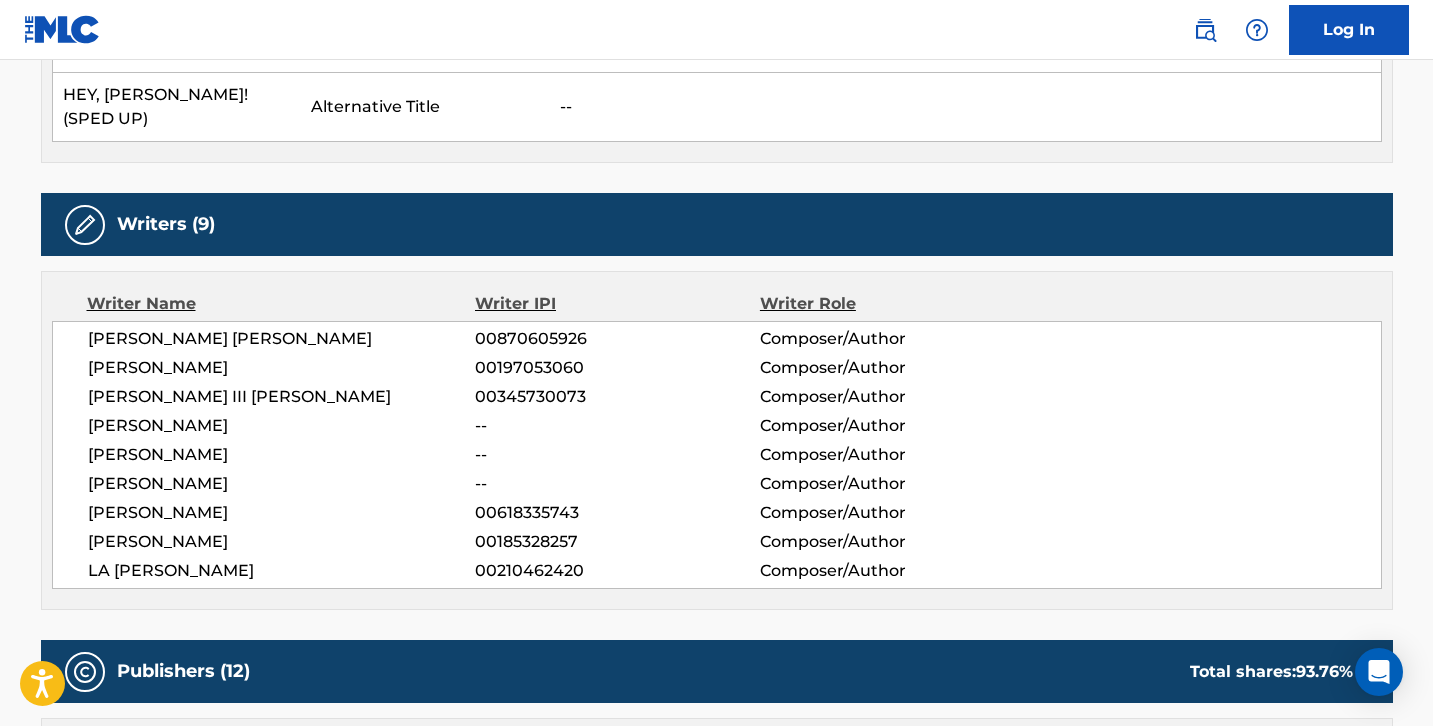 scroll, scrollTop: 1191, scrollLeft: 0, axis: vertical 